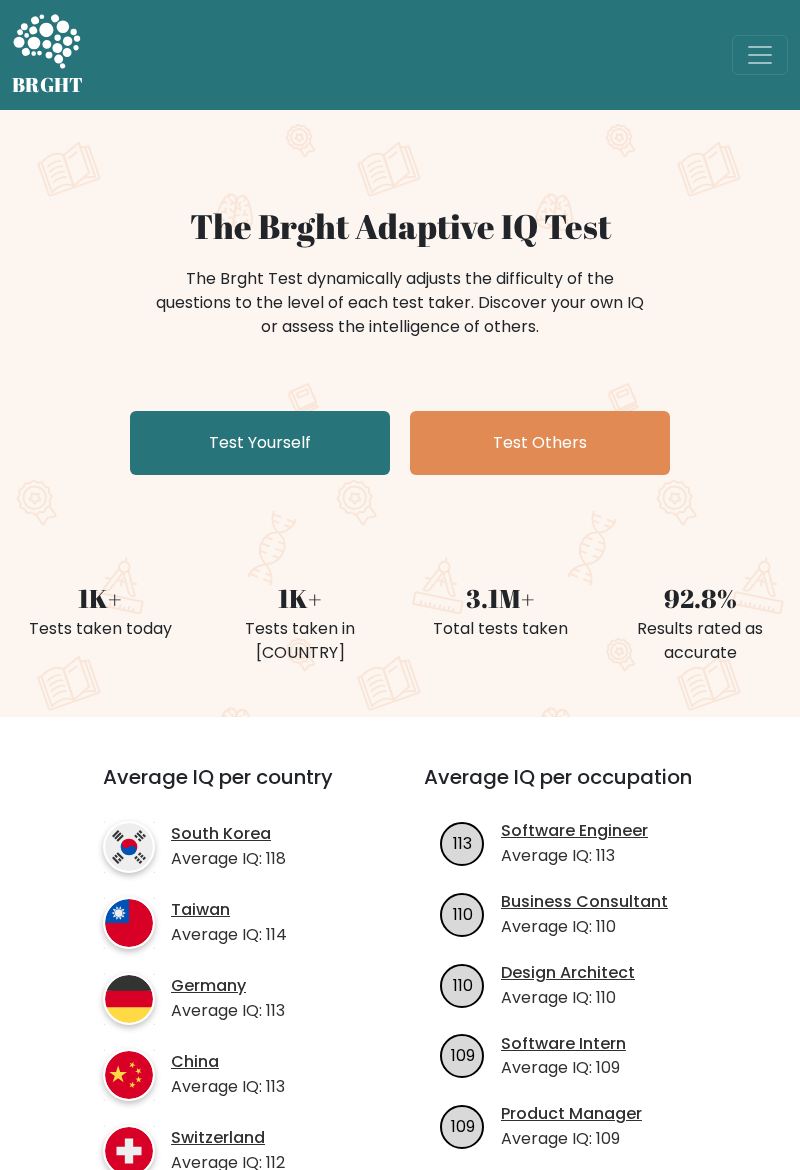 scroll, scrollTop: 0, scrollLeft: 0, axis: both 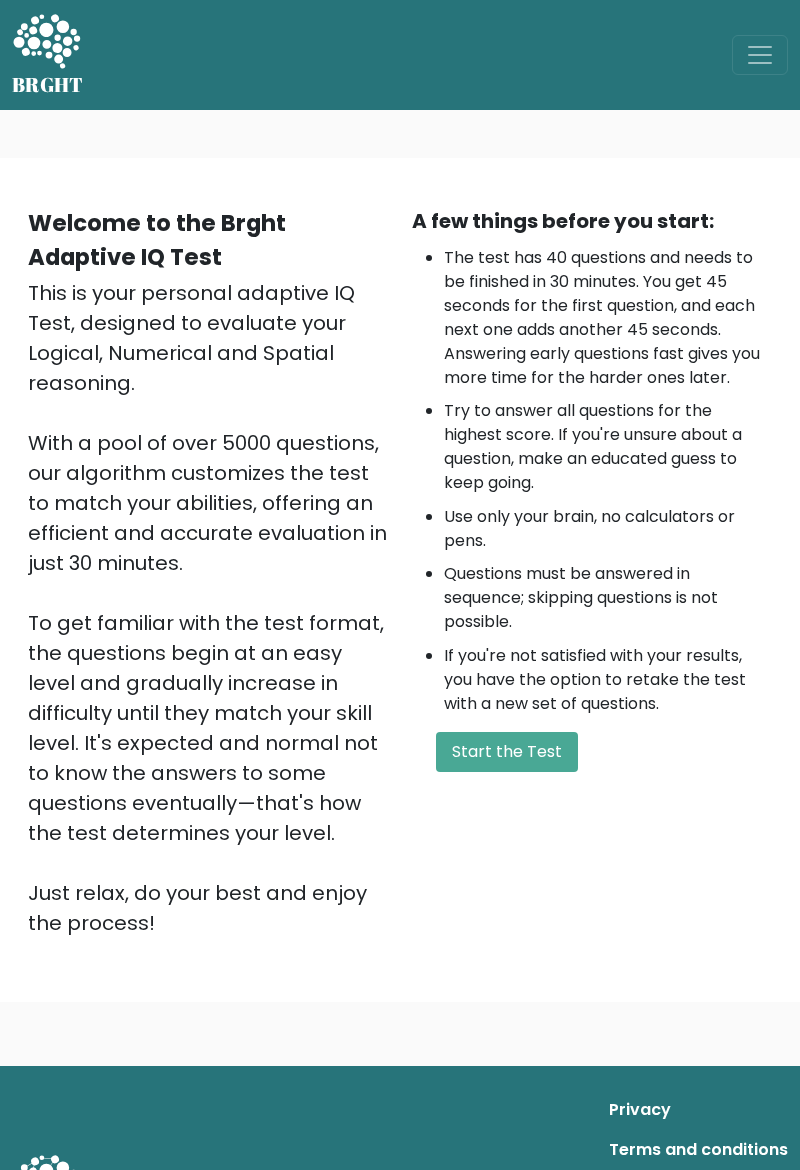 click on "Start the Test" at bounding box center (507, 752) 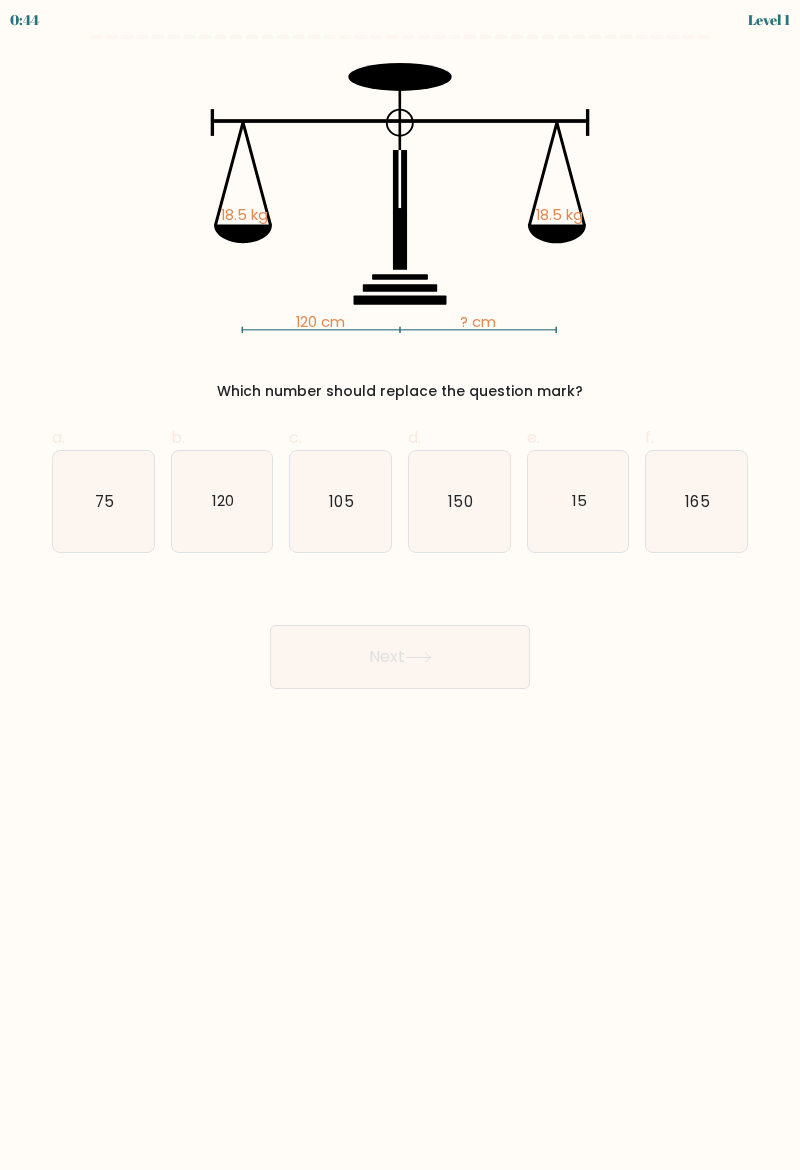 scroll, scrollTop: 0, scrollLeft: 0, axis: both 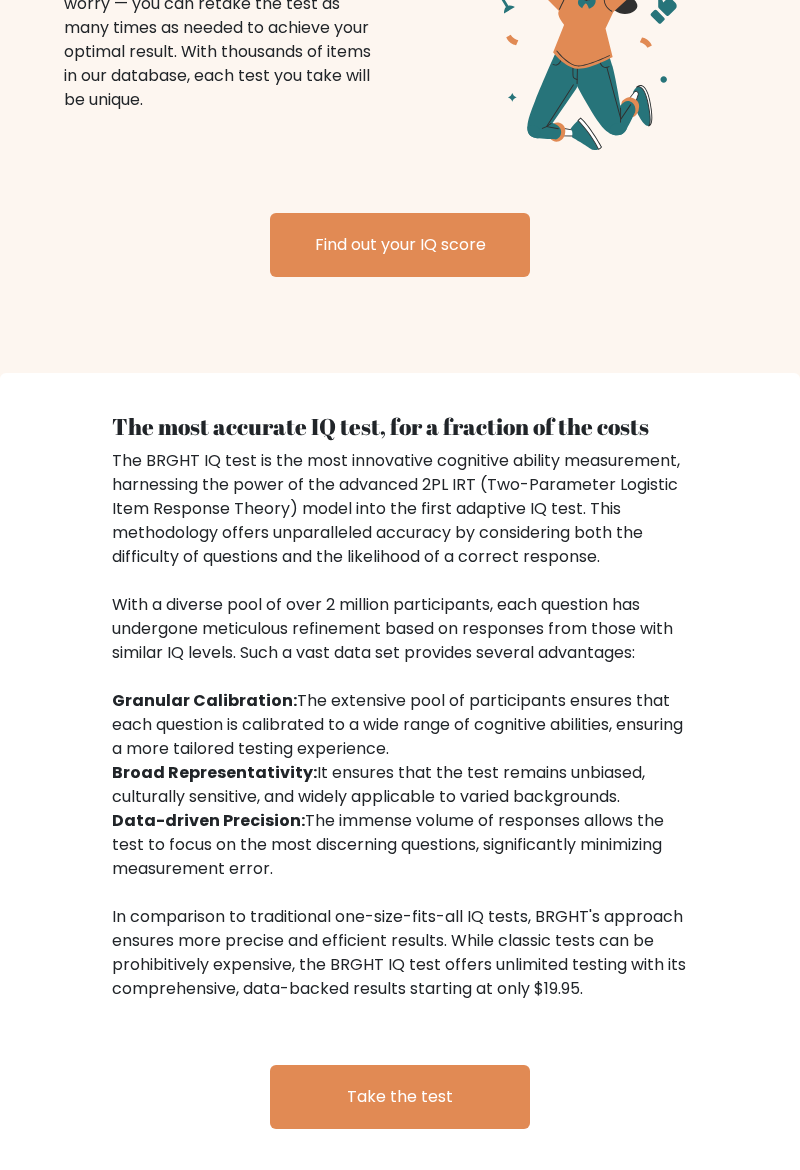 click on "Find out your IQ score" at bounding box center (400, 245) 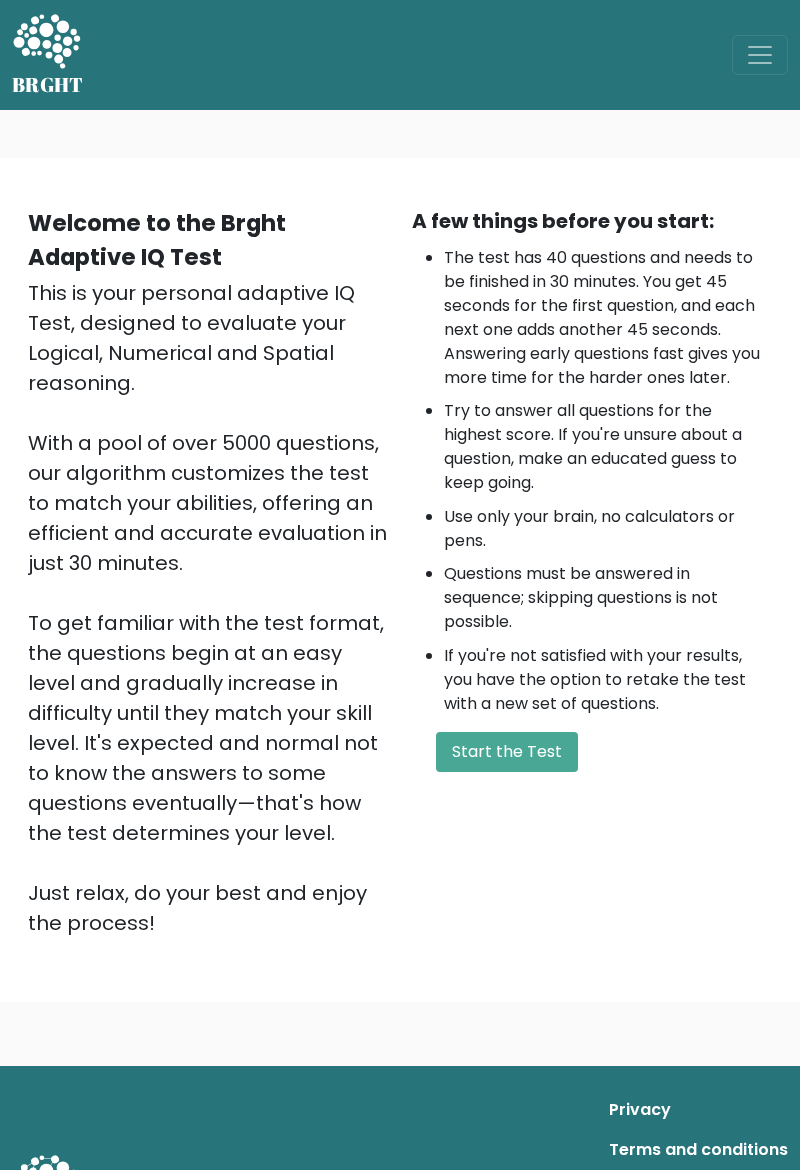 scroll, scrollTop: 0, scrollLeft: 0, axis: both 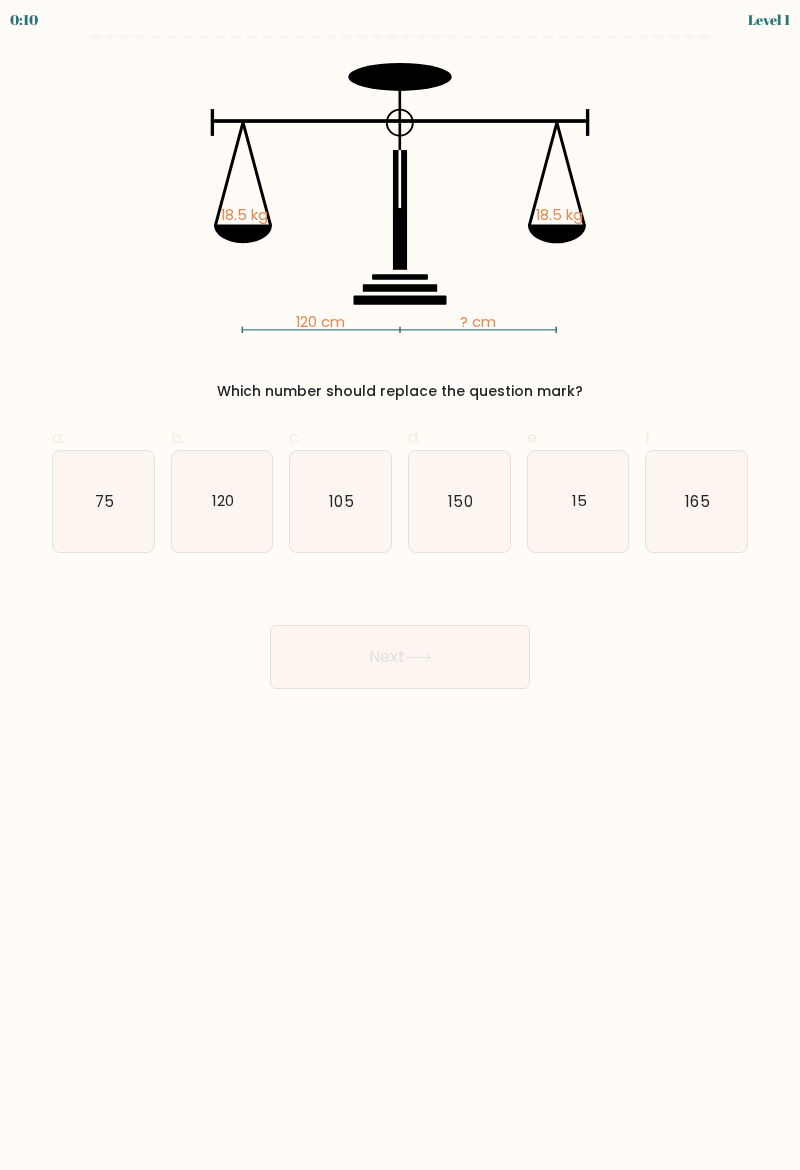 click on "120" at bounding box center [223, 500] 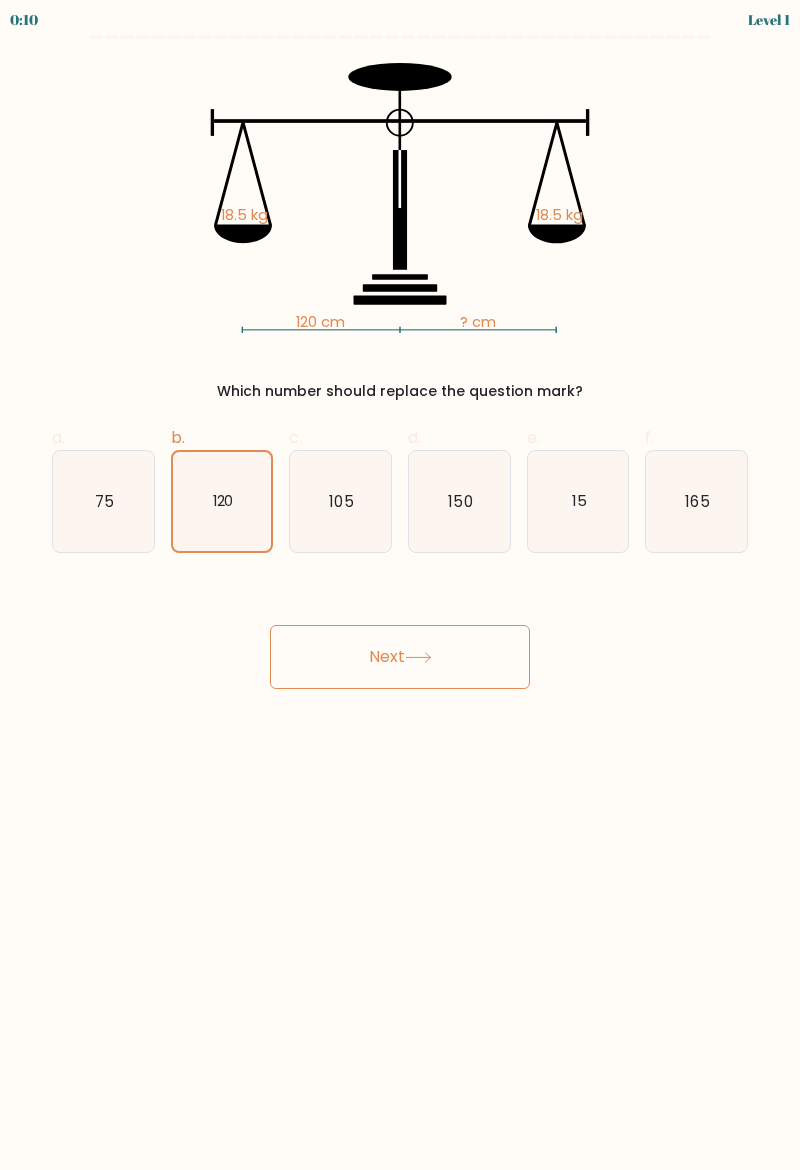 click on "Next" at bounding box center [400, 657] 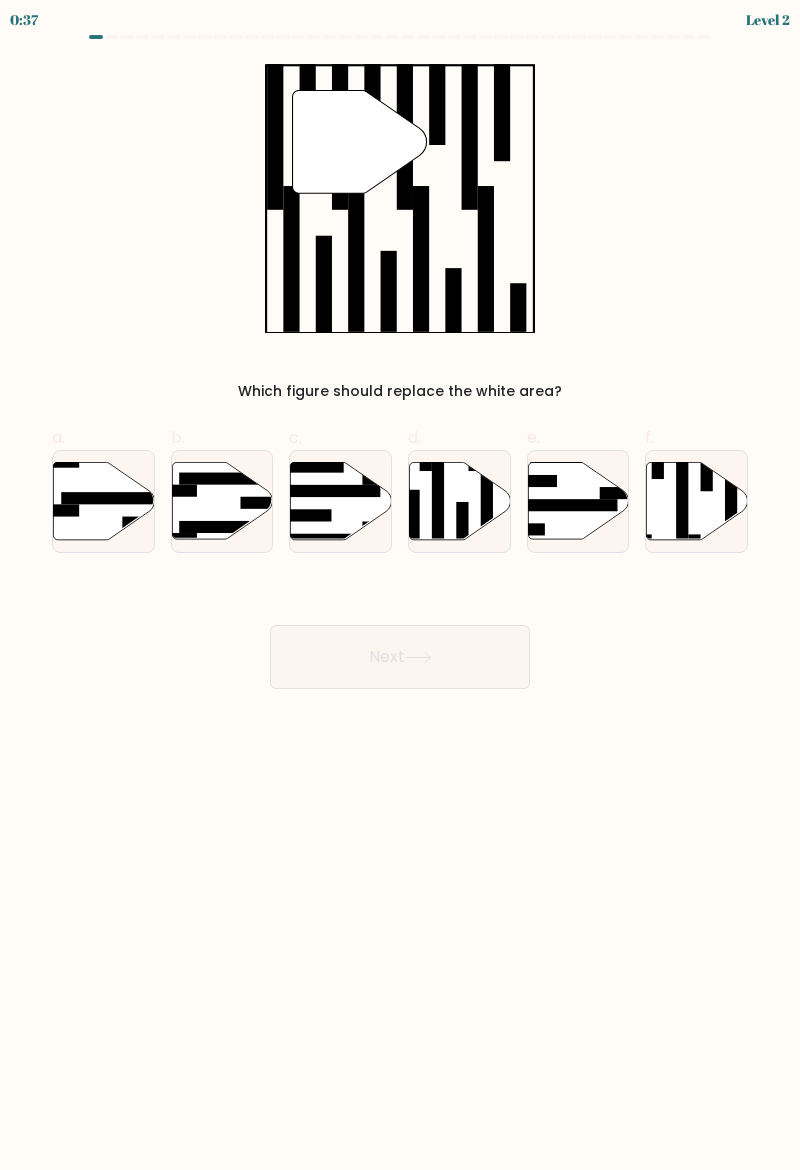 click at bounding box center [682, 497] 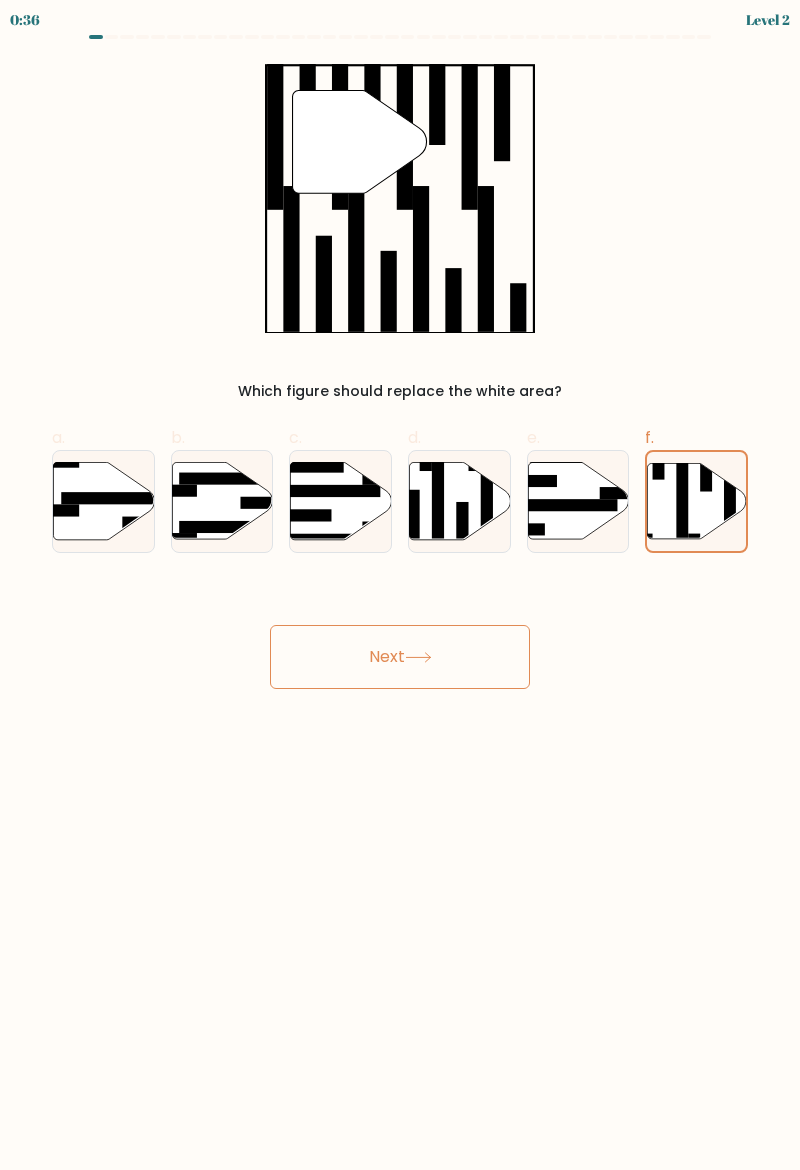 click on "Next" at bounding box center [400, 657] 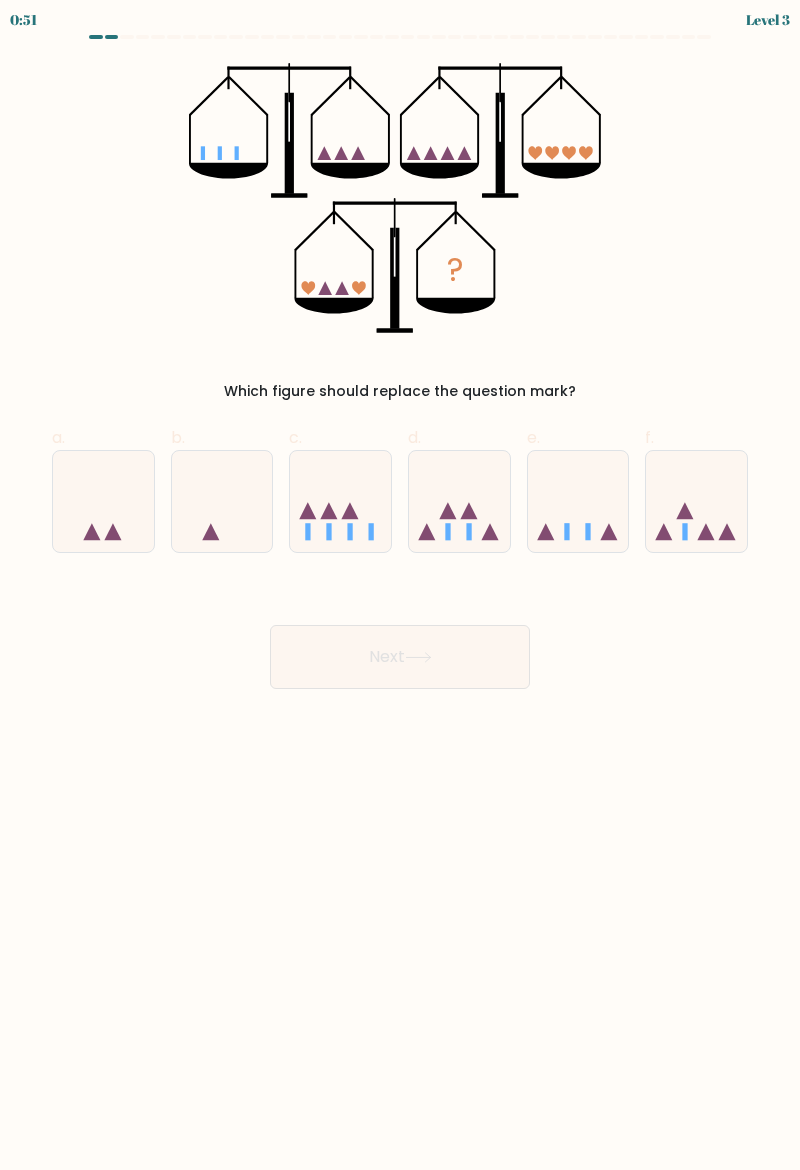click at bounding box center [578, 501] 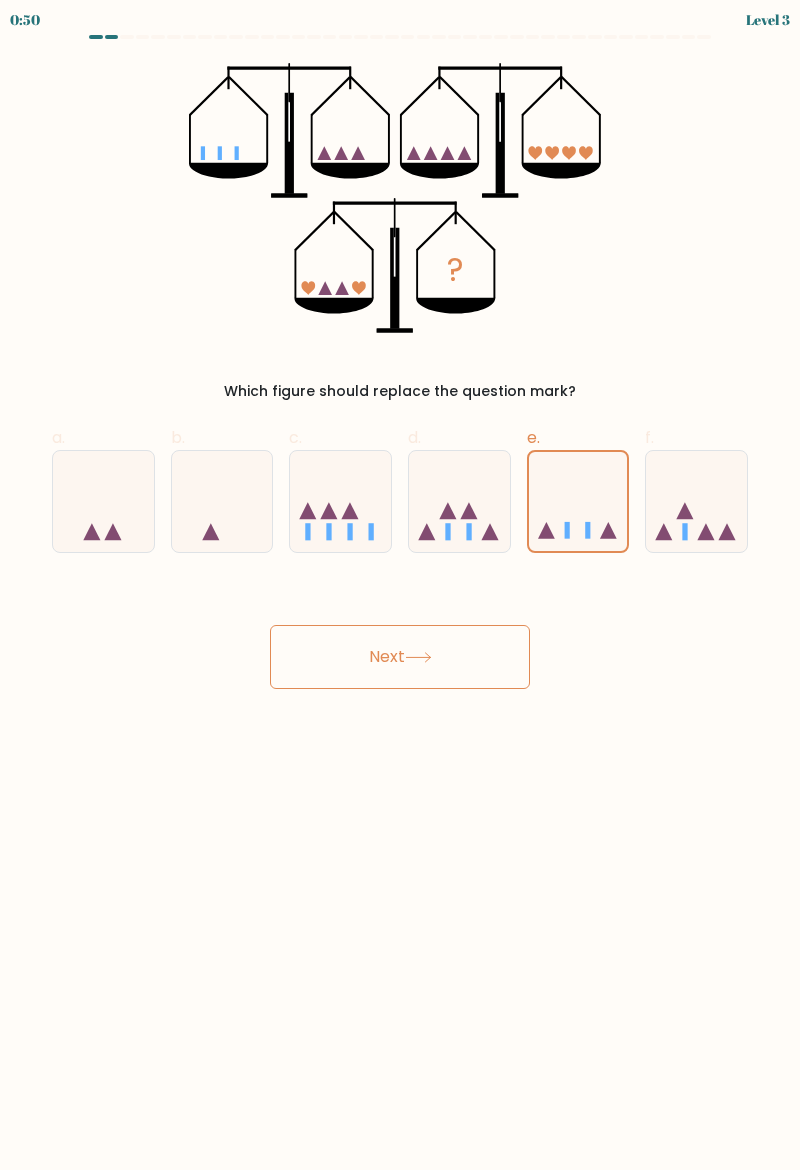 click on "Next" at bounding box center (400, 657) 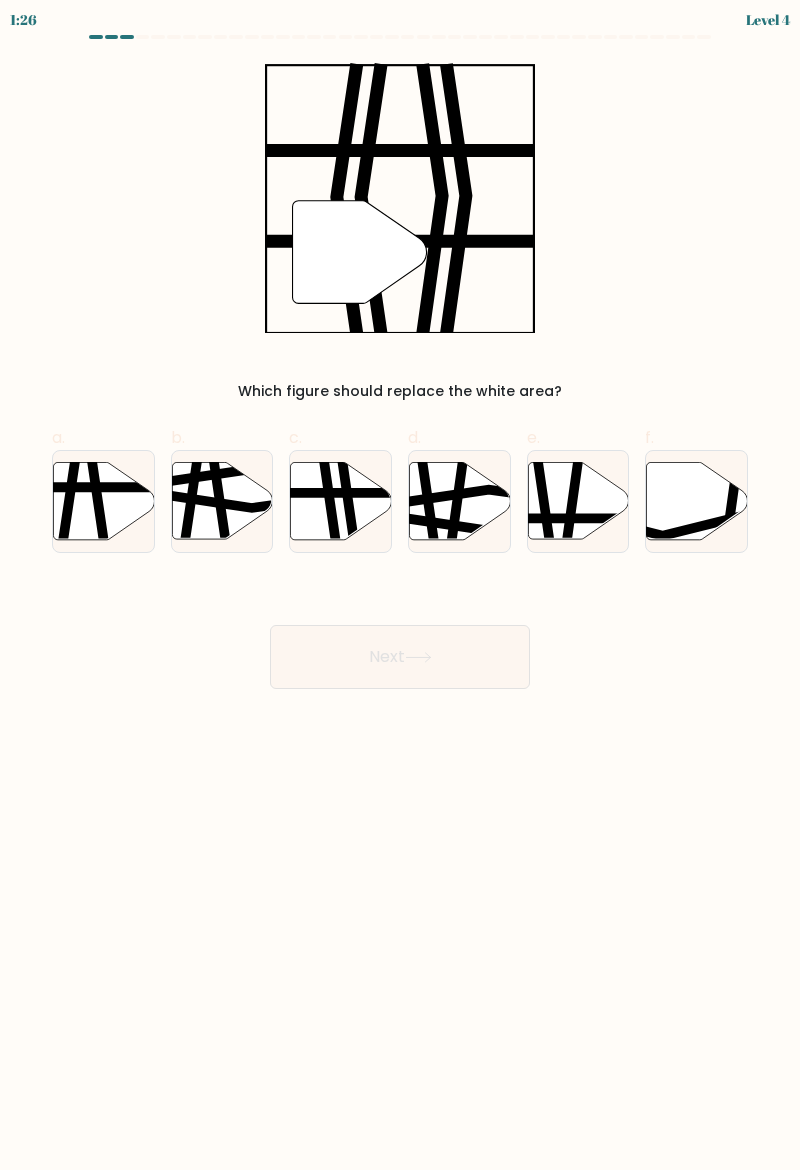 click at bounding box center [349, 461] 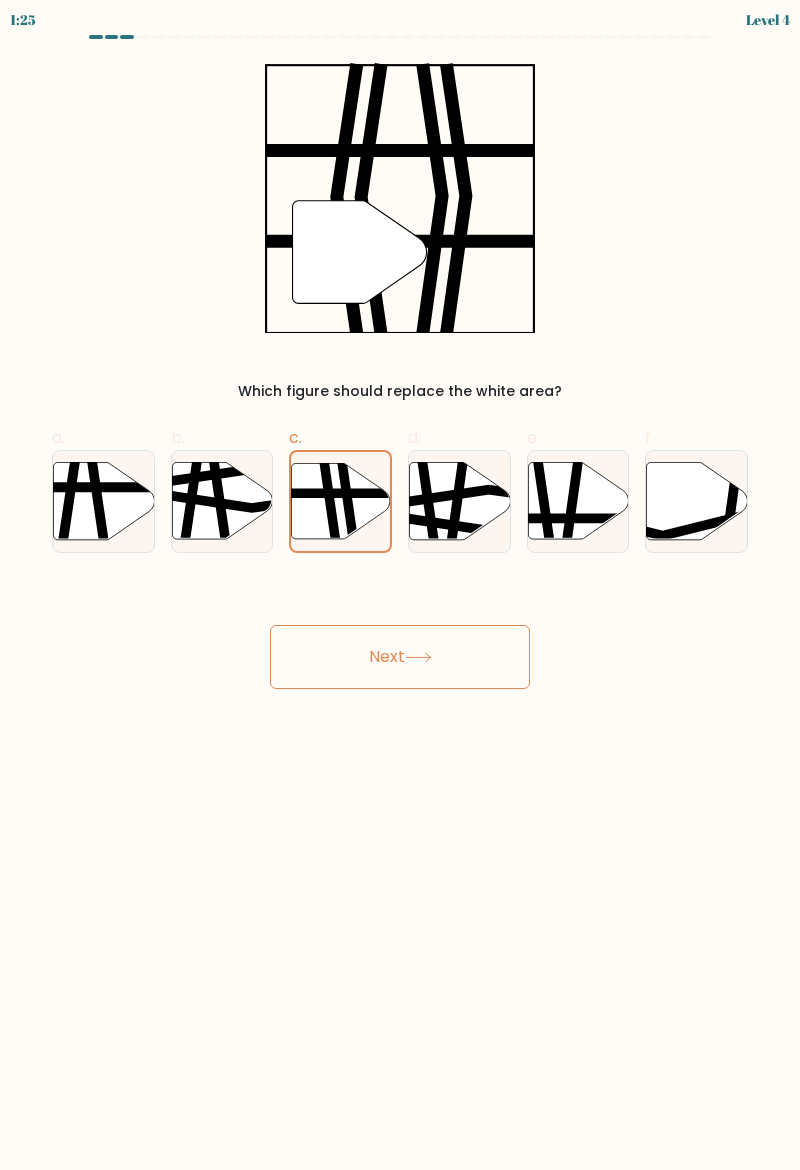 click on "Next" at bounding box center [400, 657] 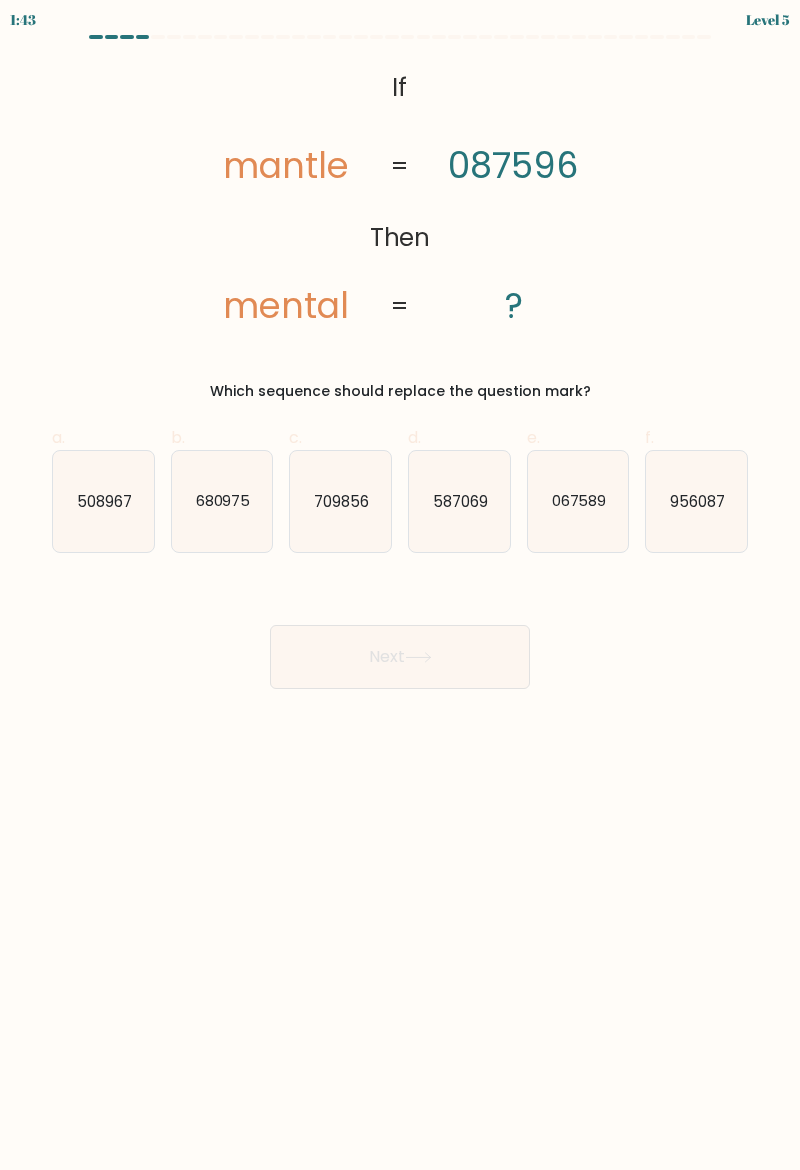 click on "067589" at bounding box center (578, 500) 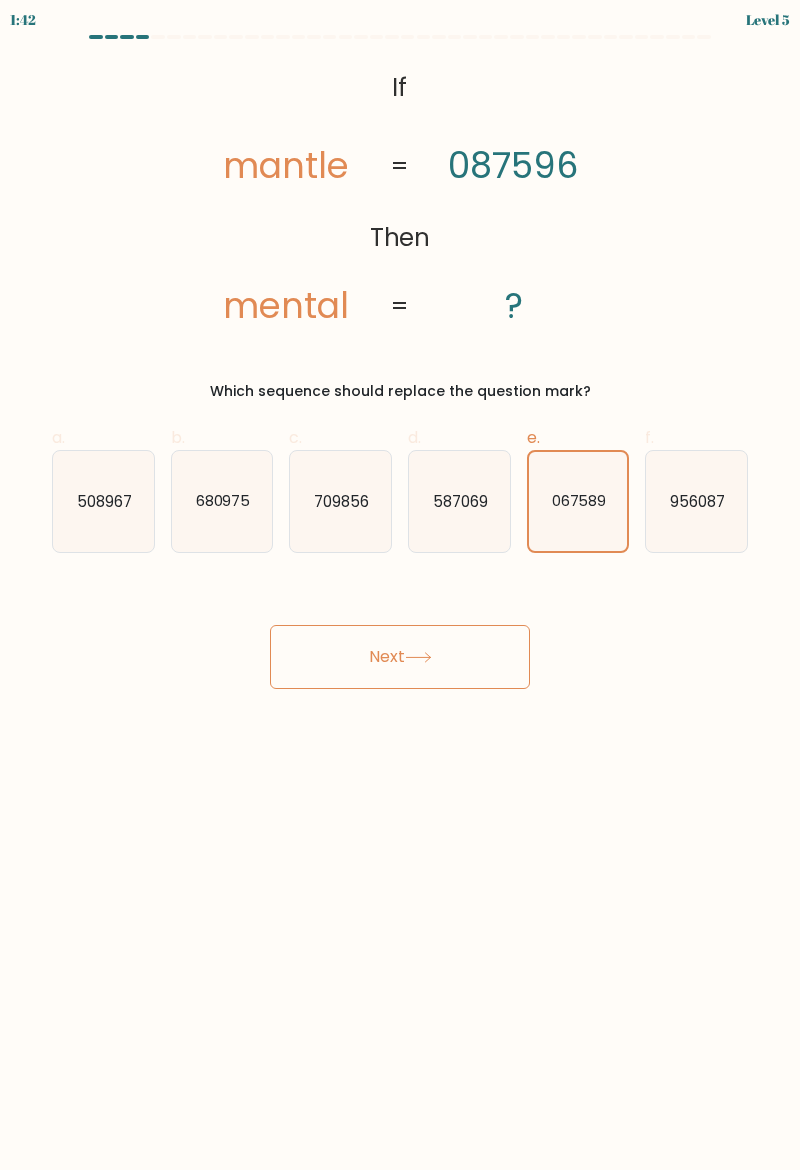 click on "Next" at bounding box center (400, 657) 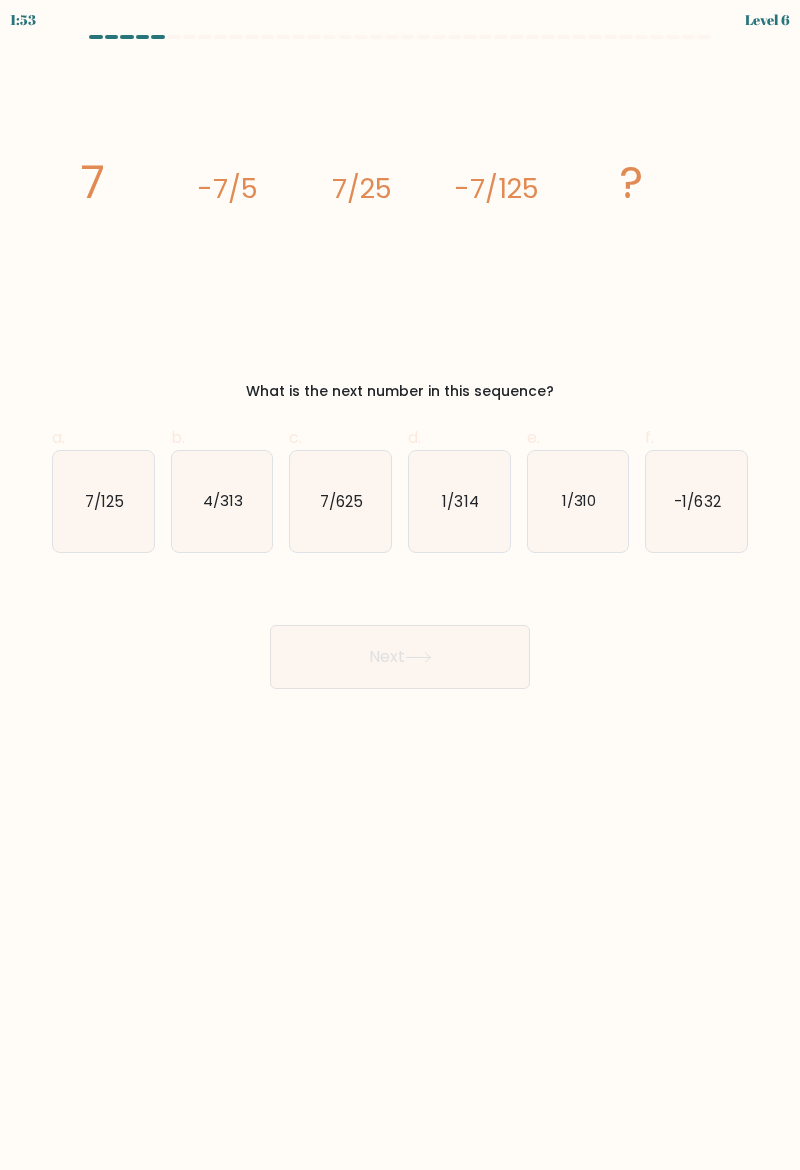 click on "7/625" at bounding box center [341, 500] 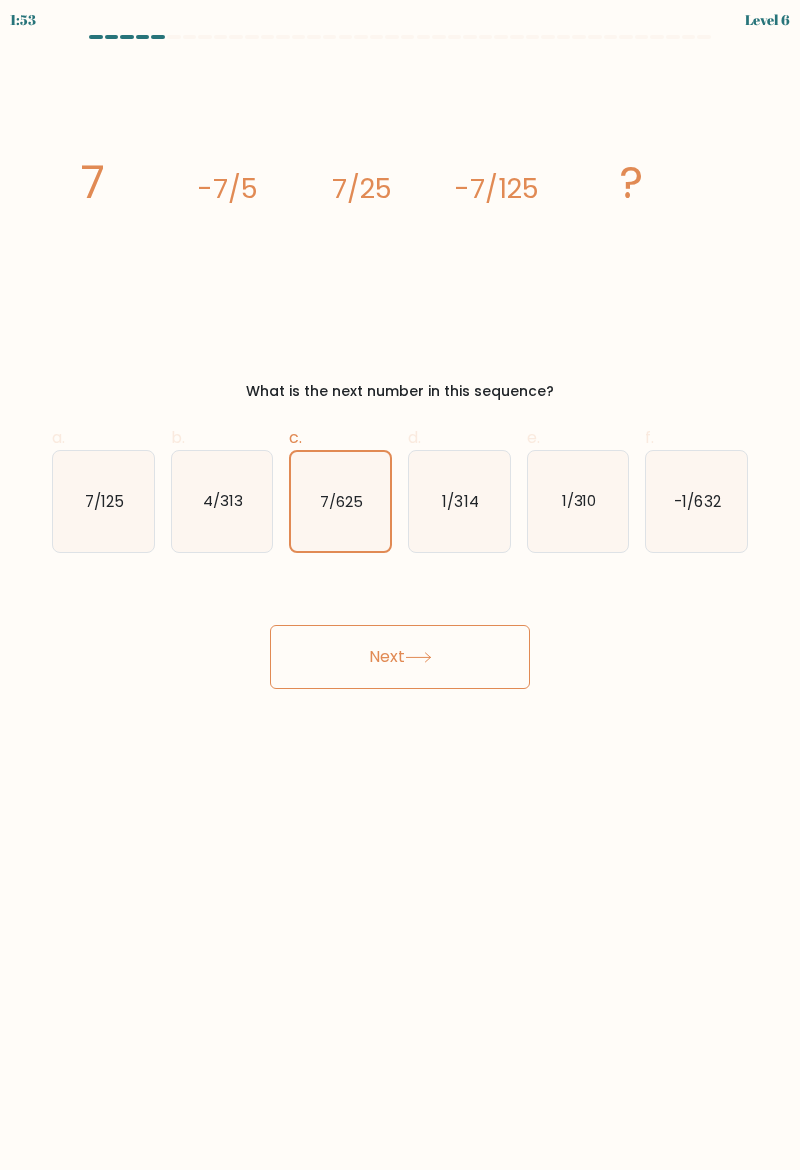 click on "Next" at bounding box center (400, 657) 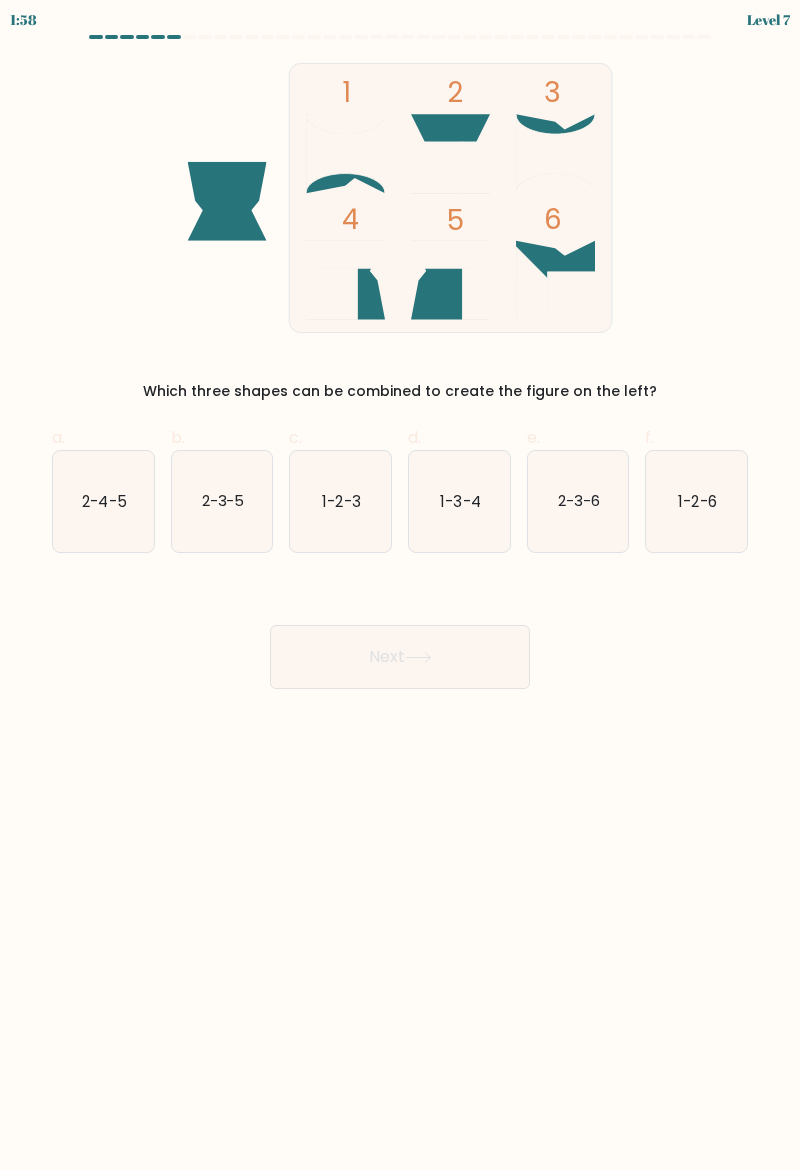 click on "2-4-5" at bounding box center (103, 501) 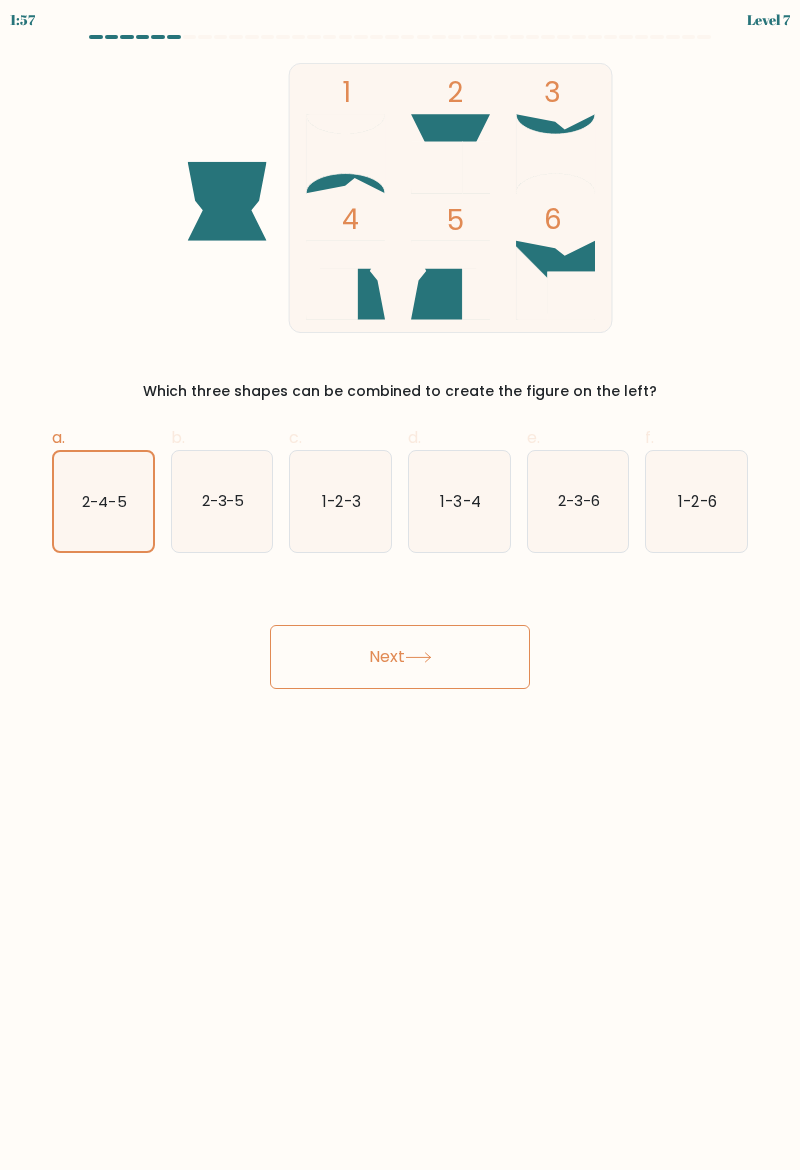 click on "Next" at bounding box center (400, 633) 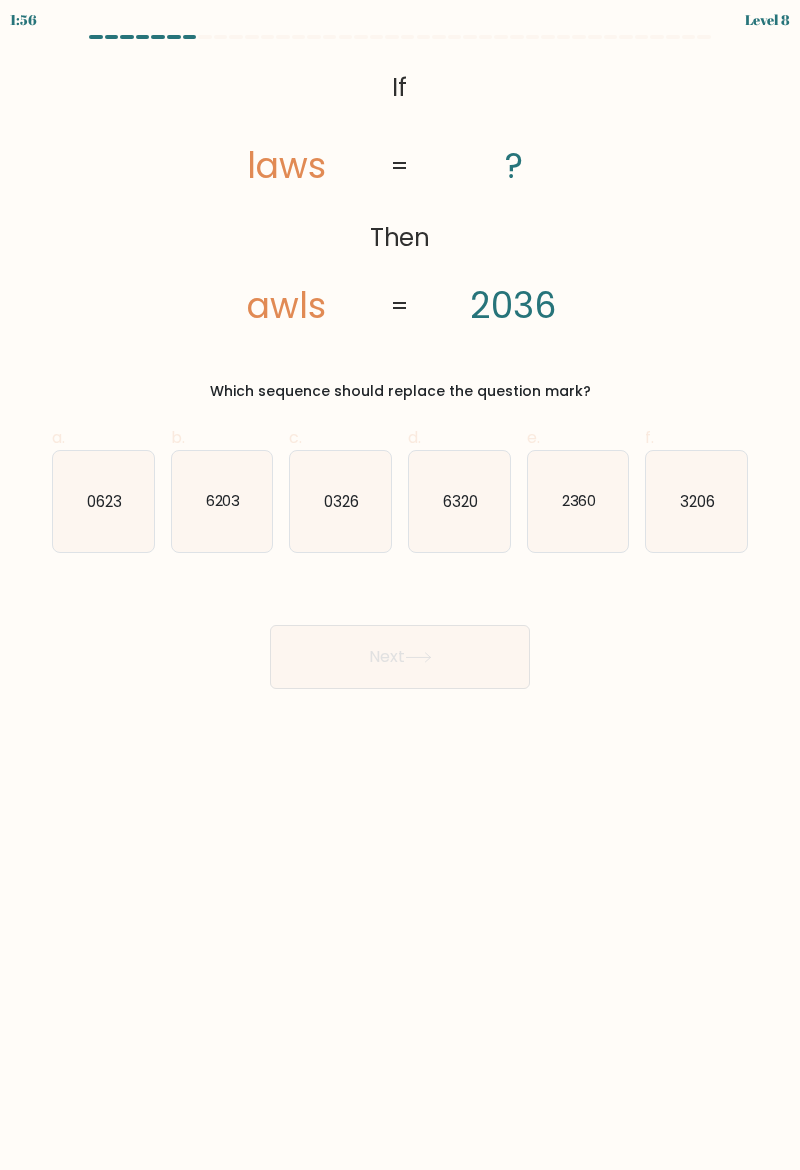 click on "Next" at bounding box center (400, 657) 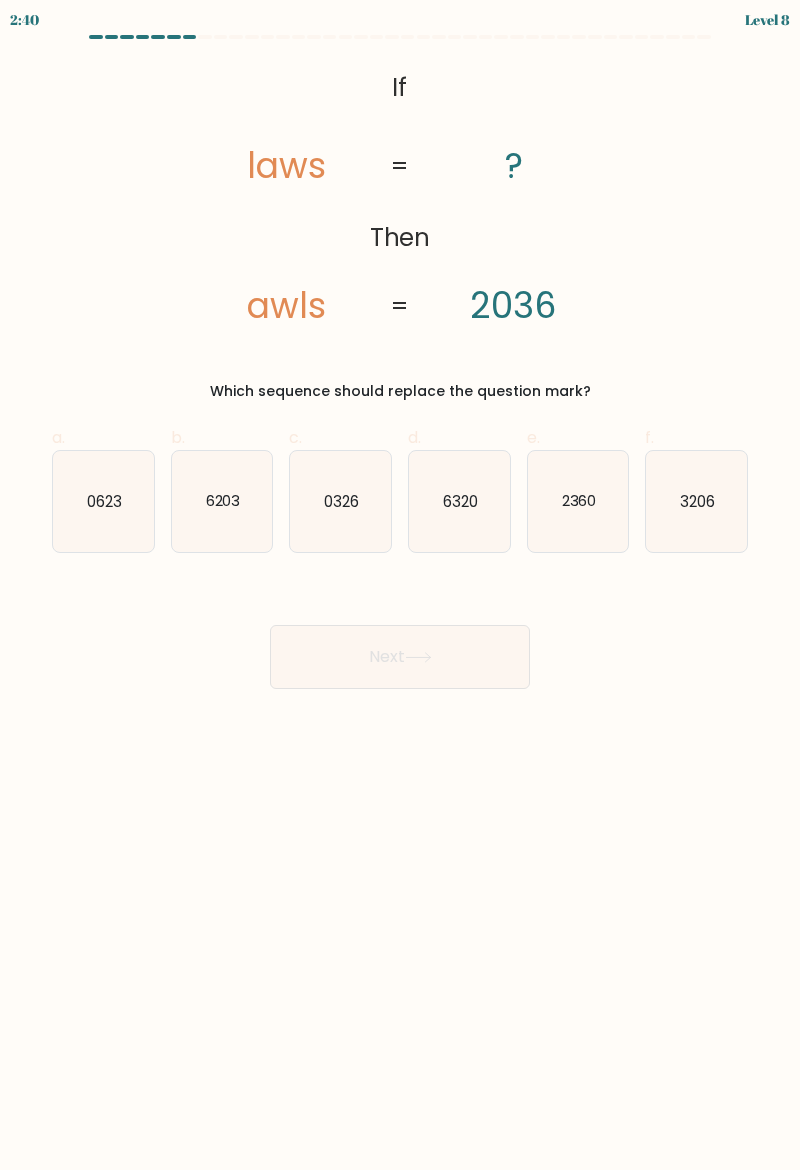 click on "2:40
Level 8
If" at bounding box center [400, 585] 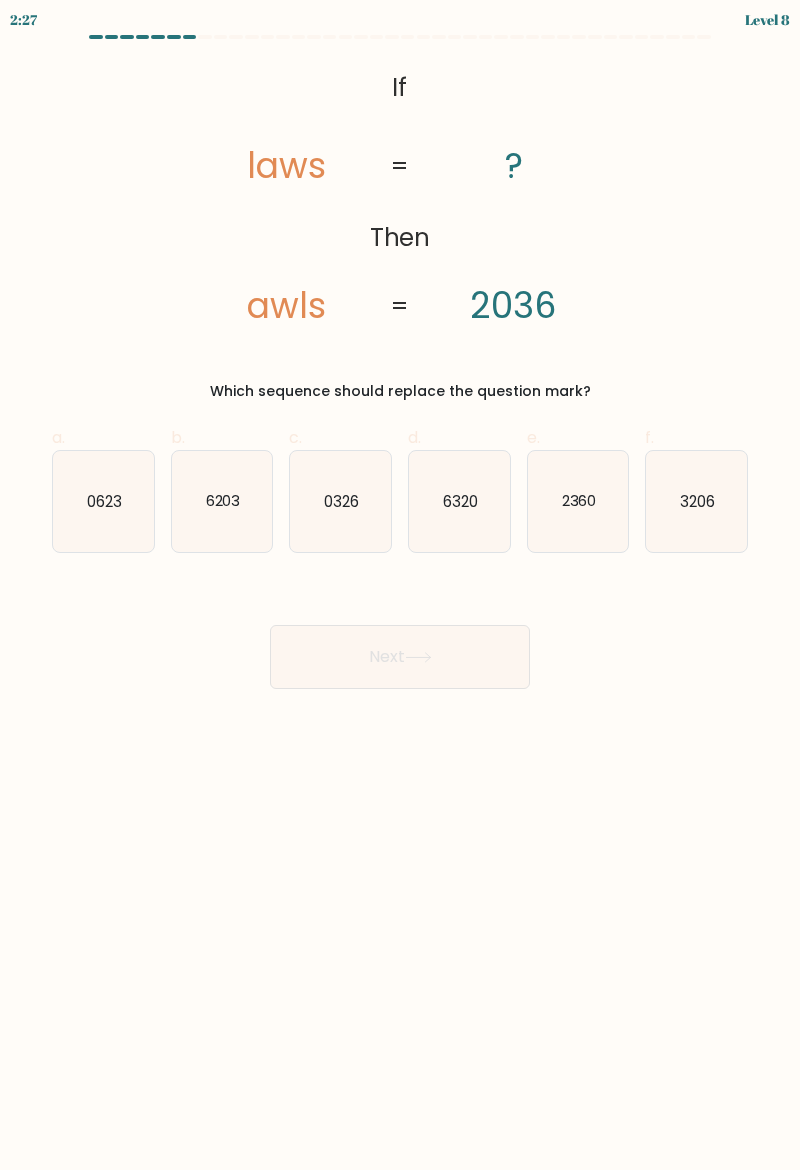 click on "3206" at bounding box center [696, 501] 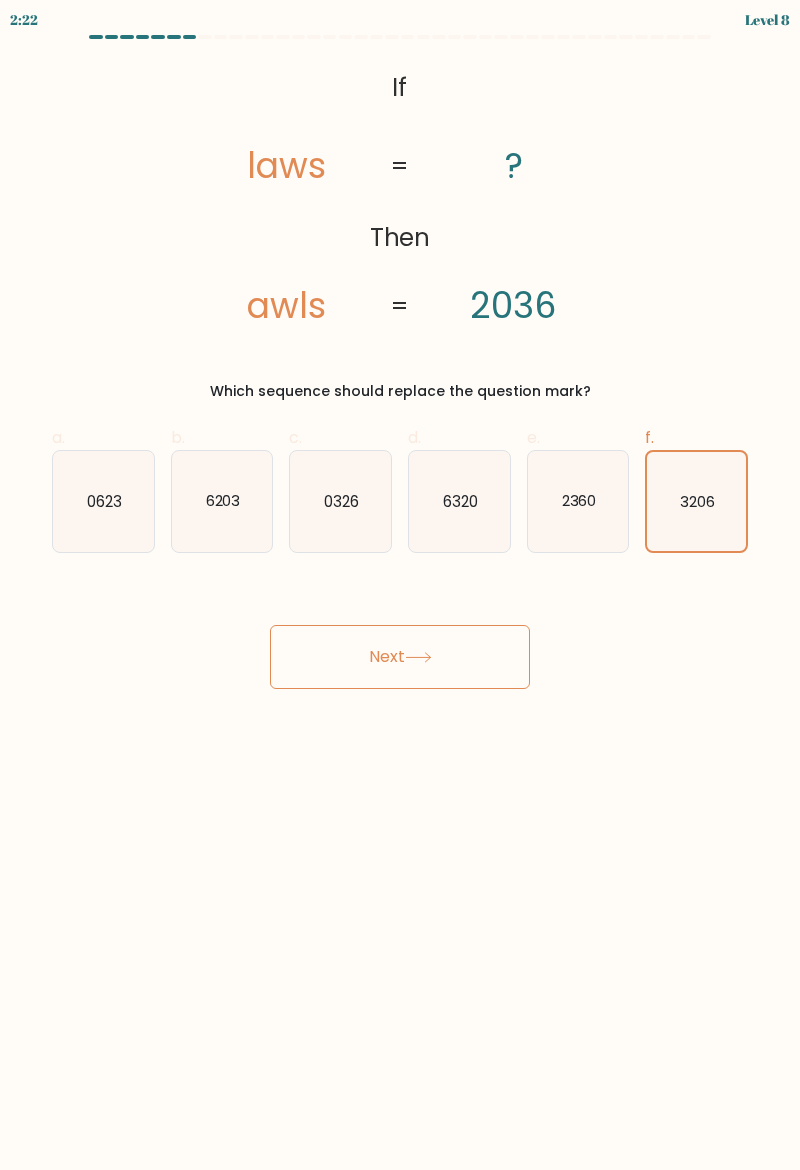 click on "Next" at bounding box center [400, 657] 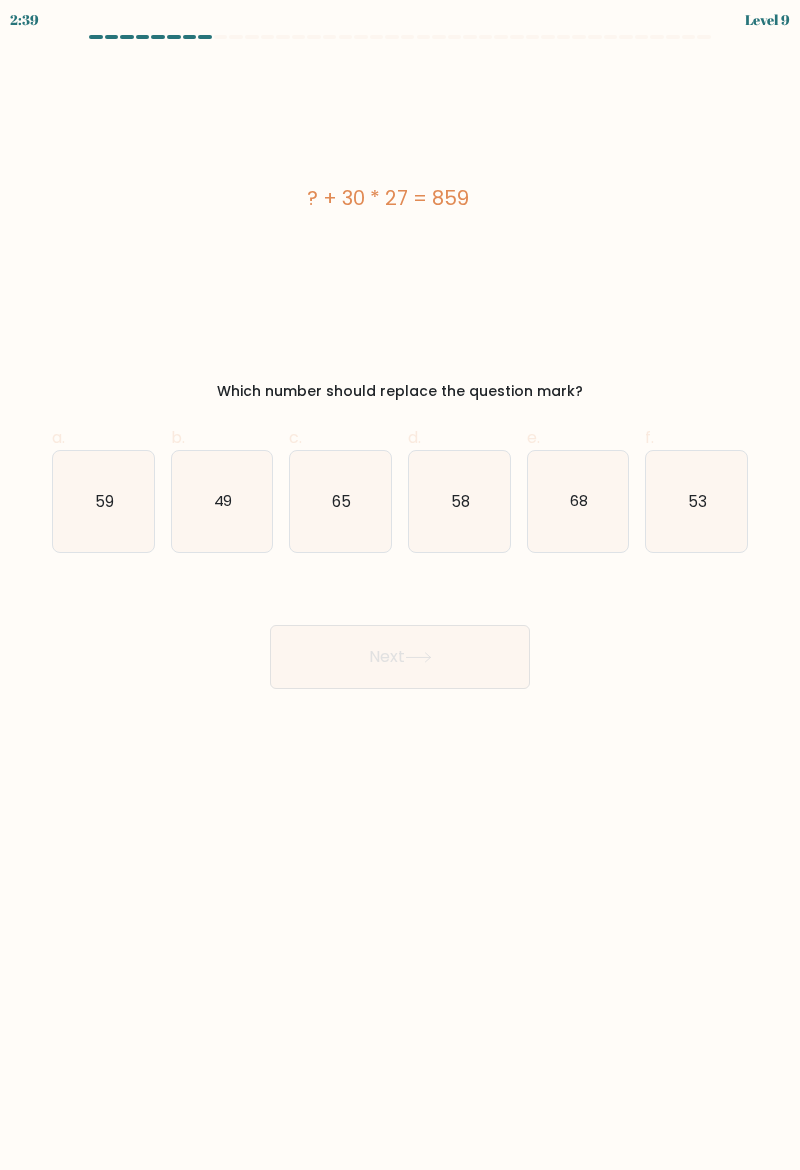 click on "49" at bounding box center [222, 501] 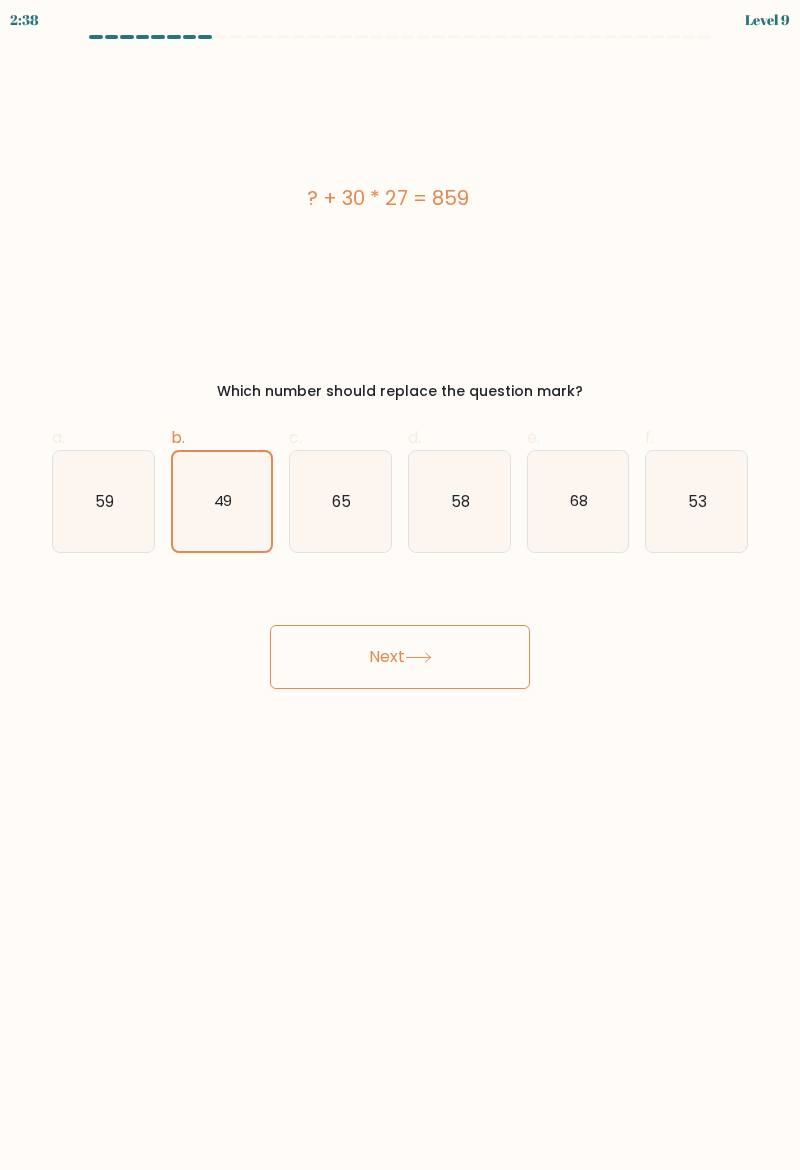 click on "Next" at bounding box center (400, 657) 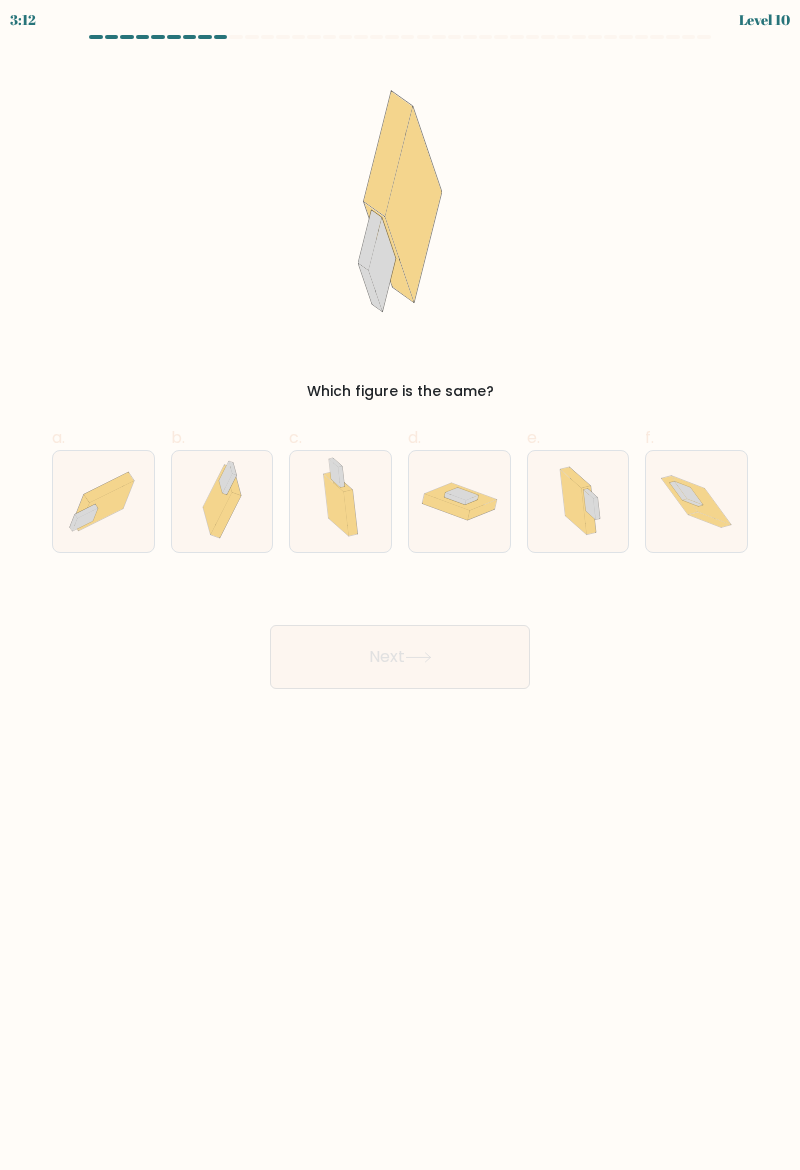 click at bounding box center [573, 502] 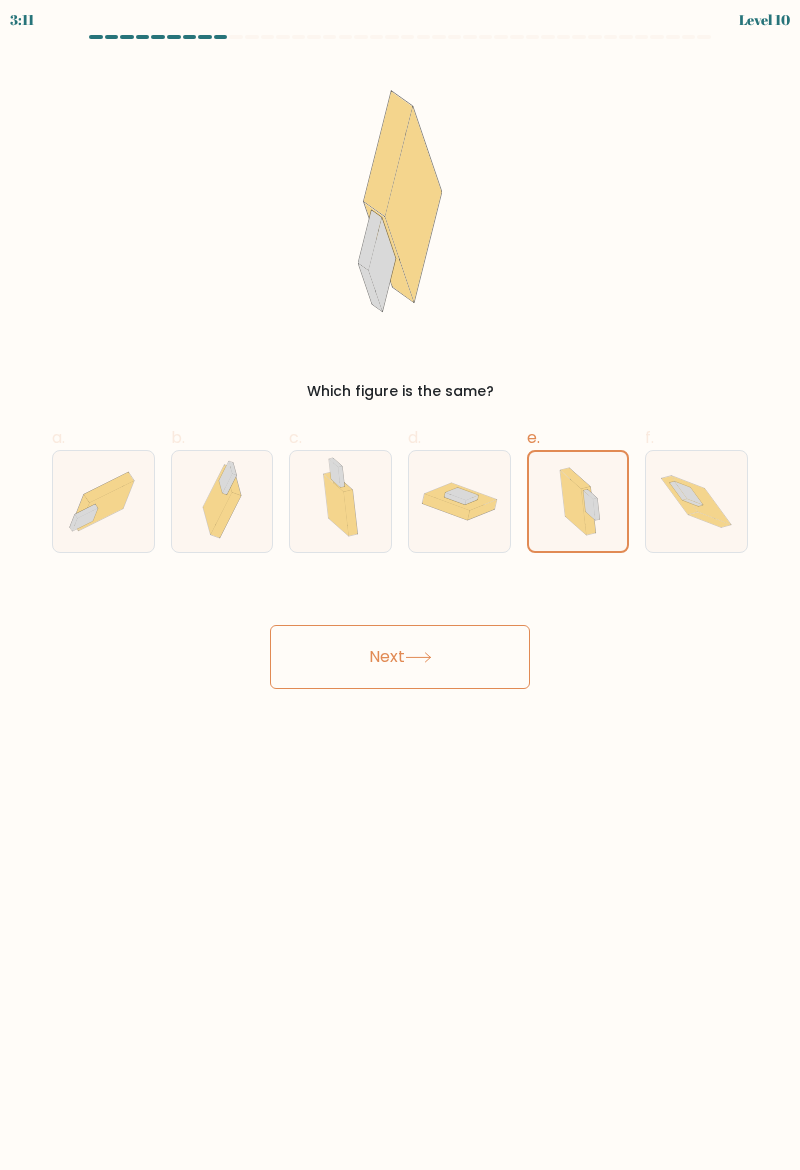 click on "Next" at bounding box center (400, 657) 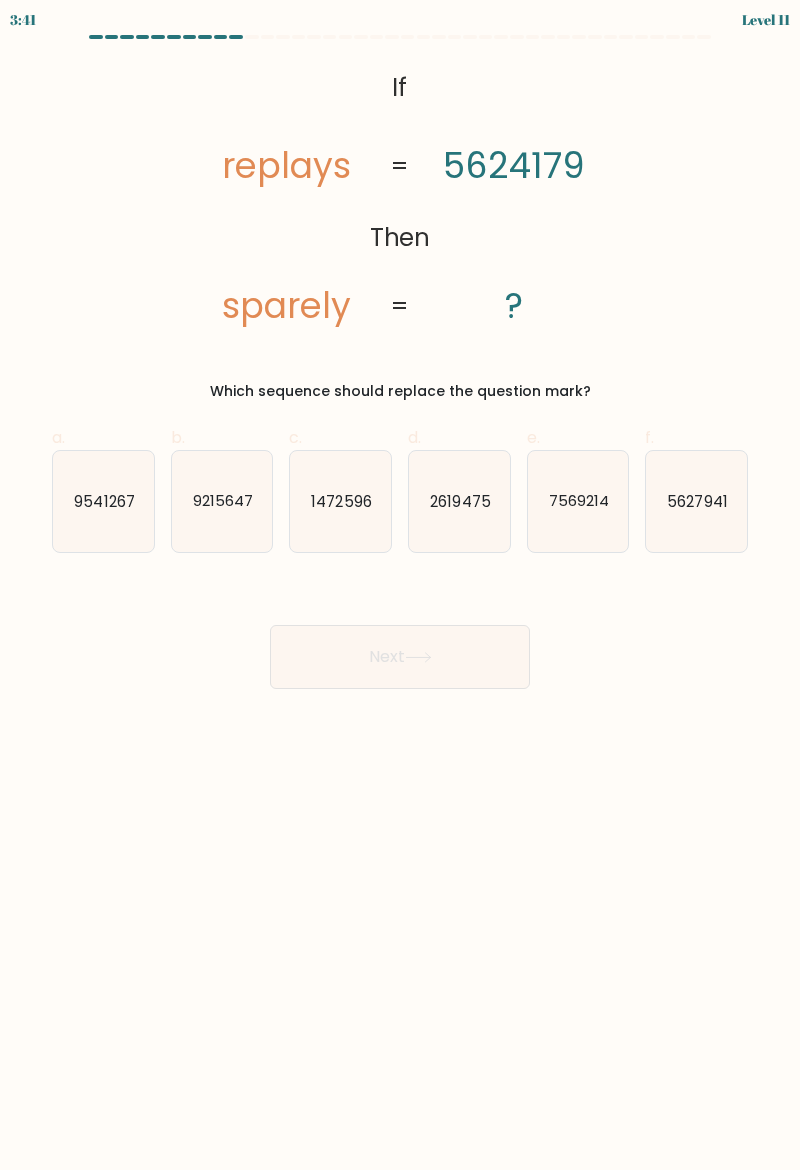 click on "9215647" at bounding box center (223, 500) 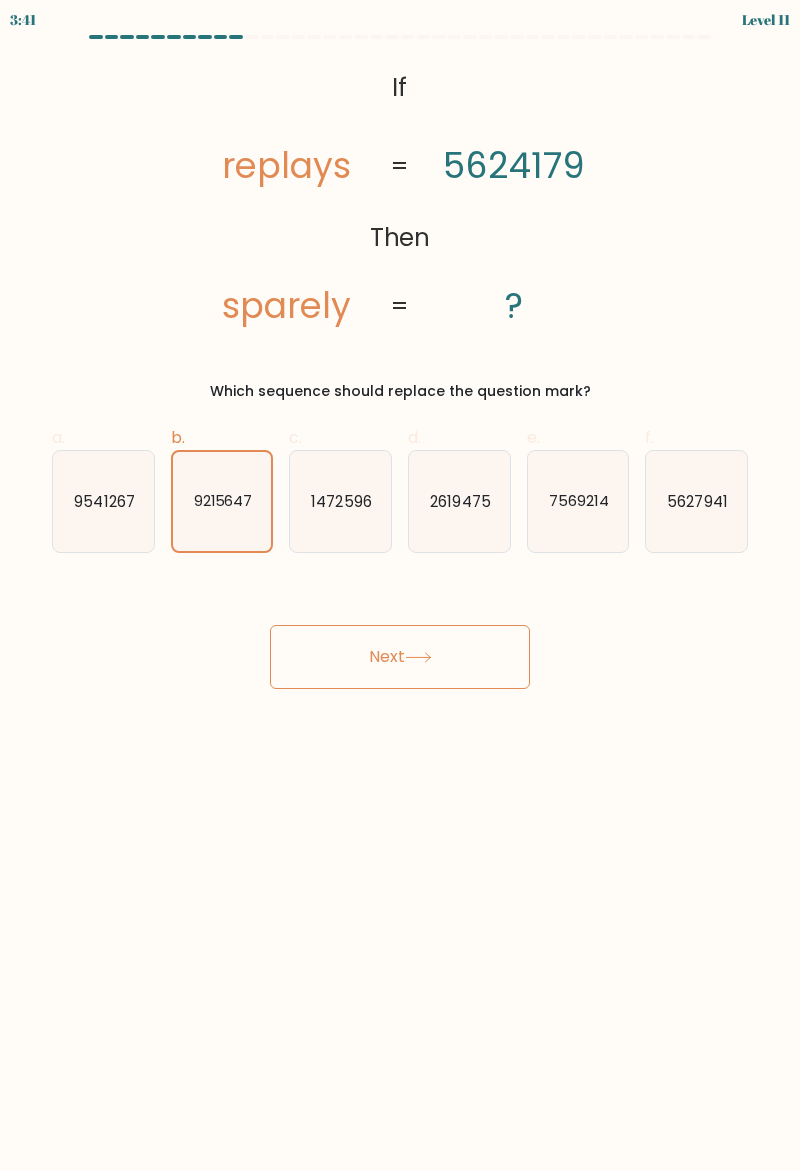 click on "Next" at bounding box center [400, 657] 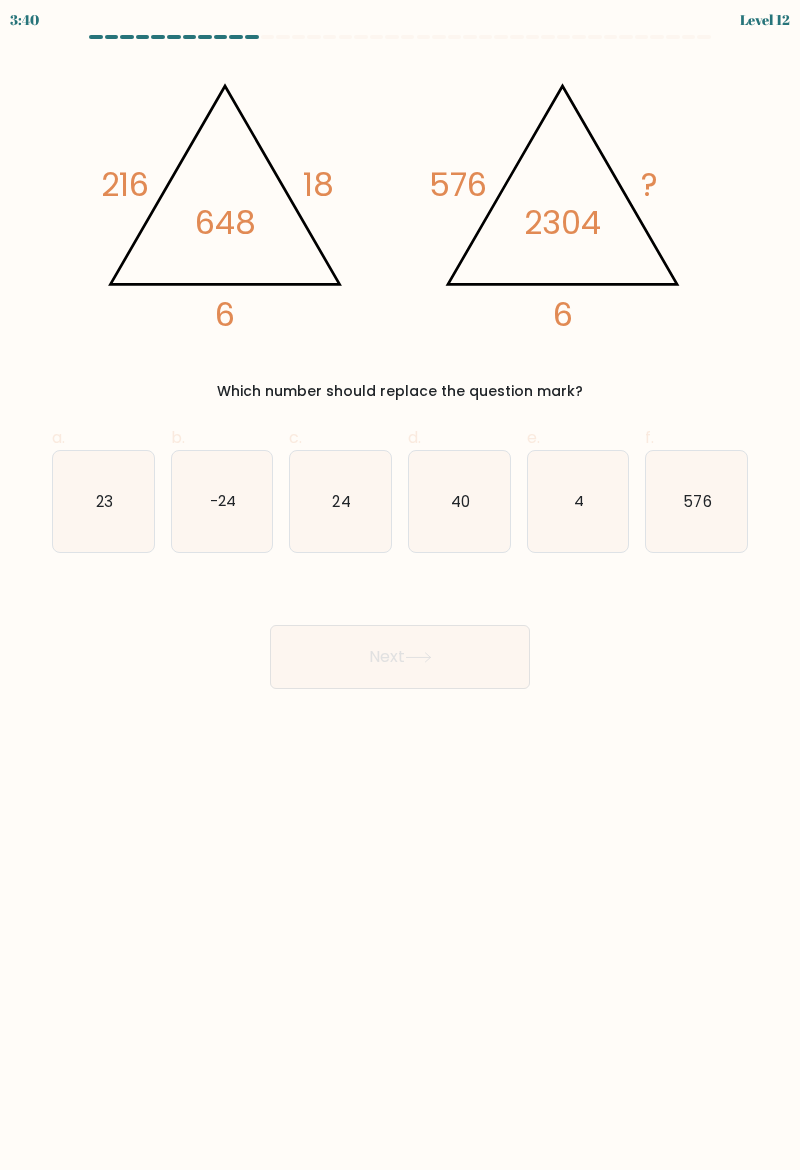 click on "Next" at bounding box center [400, 657] 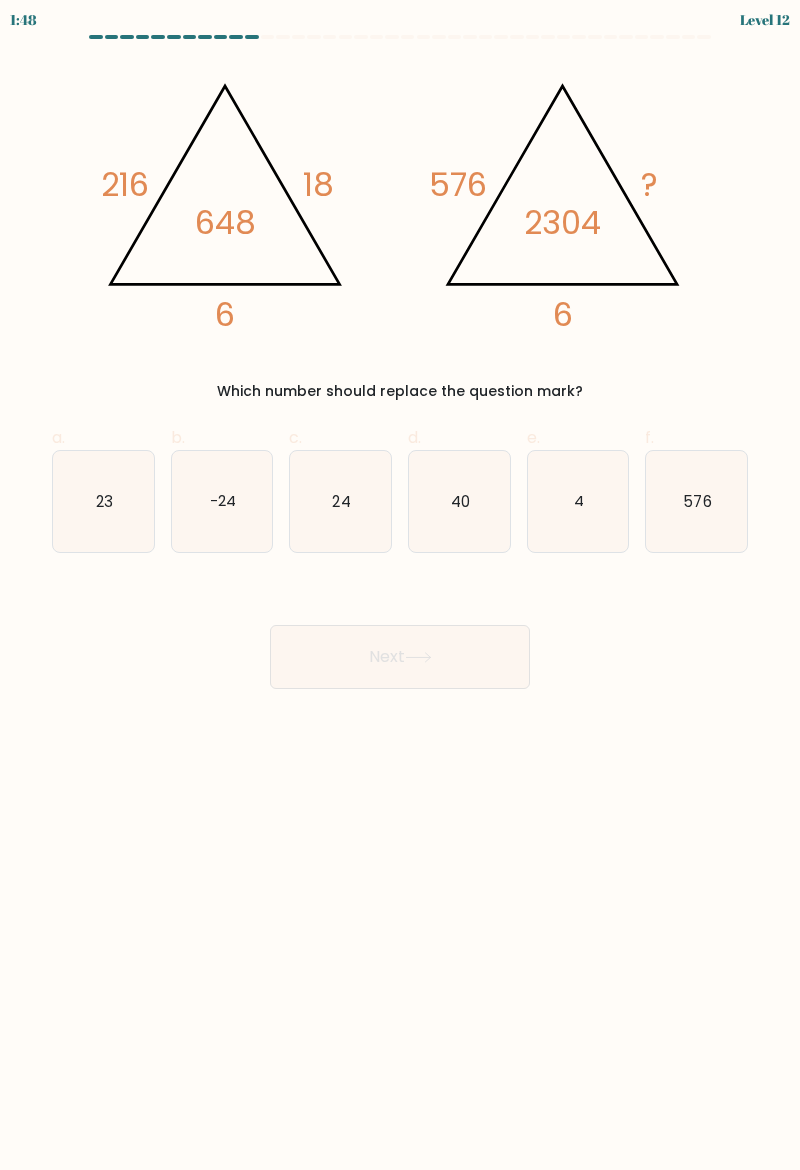 click on "24" at bounding box center [340, 501] 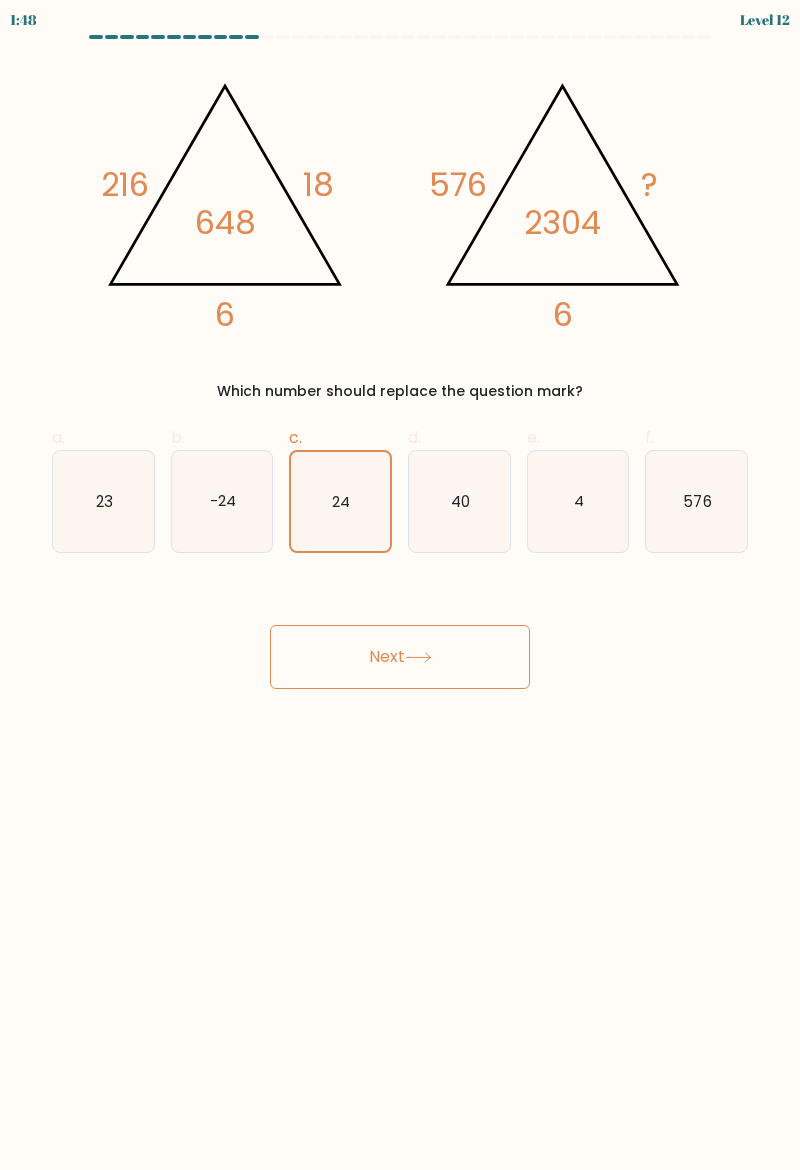 click on "Next" at bounding box center [400, 657] 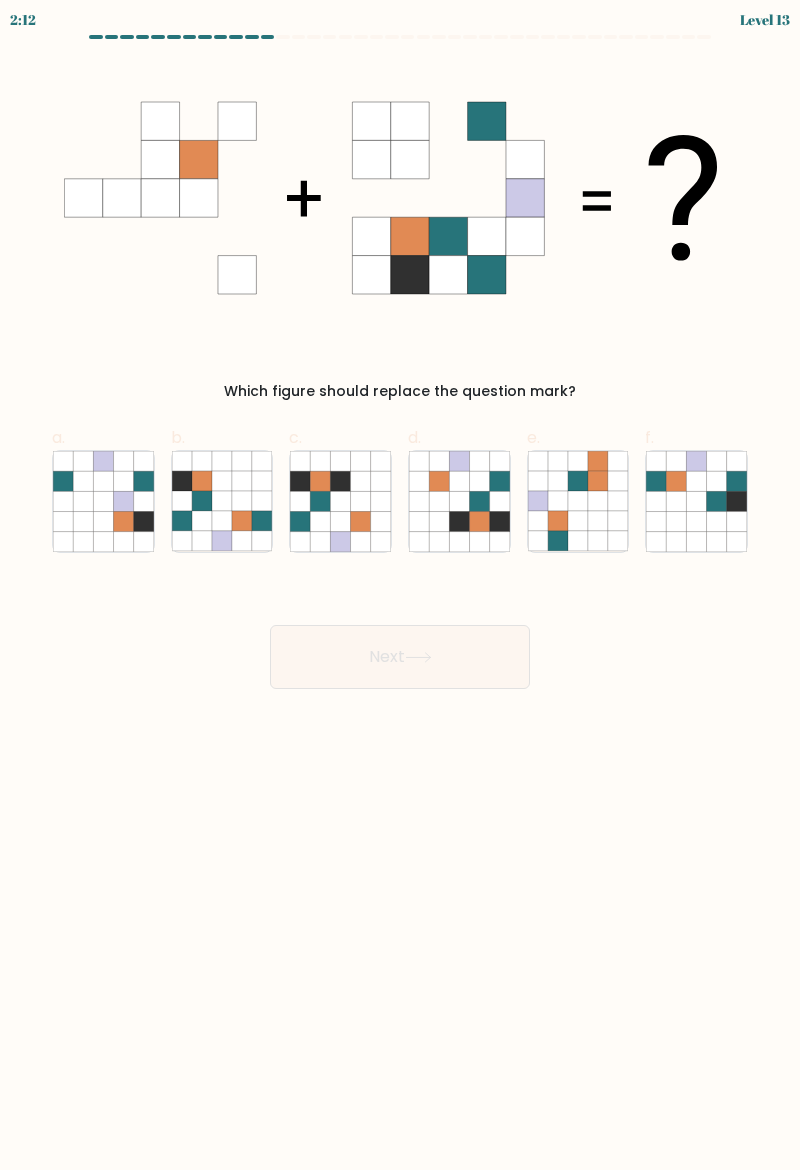 click at bounding box center (717, 481) 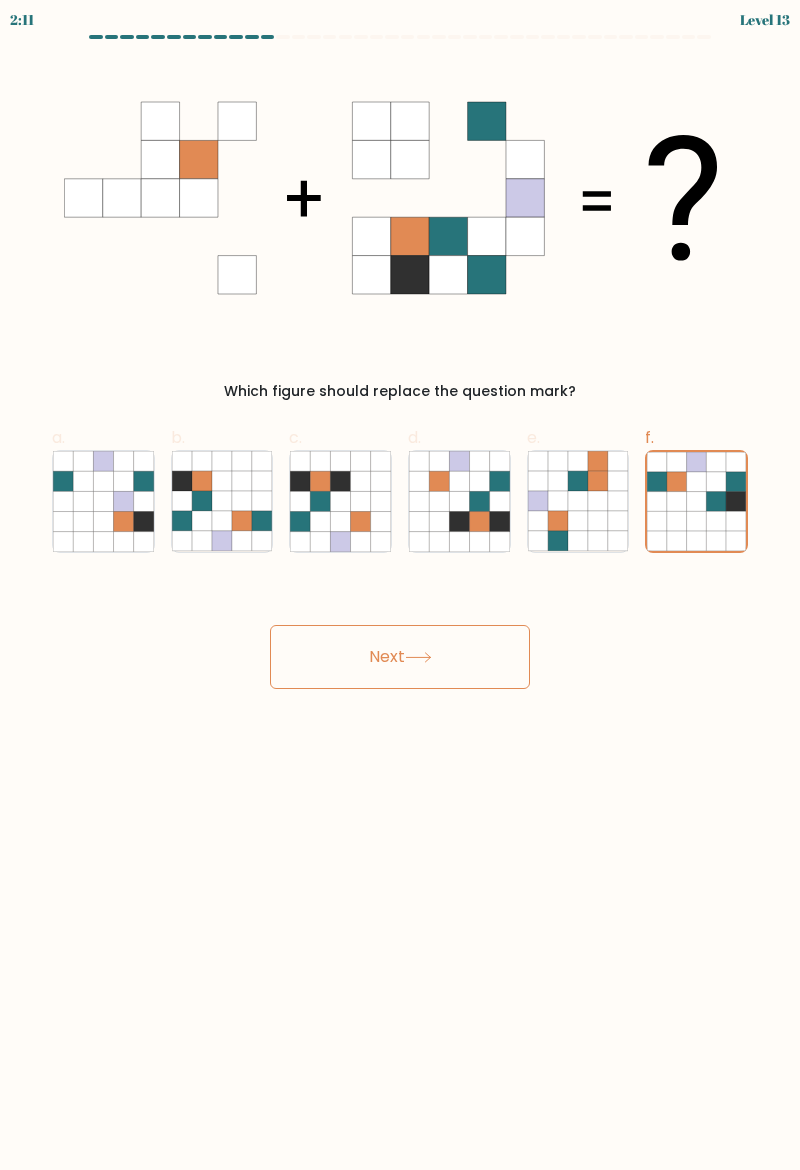 click on "Next" at bounding box center [400, 657] 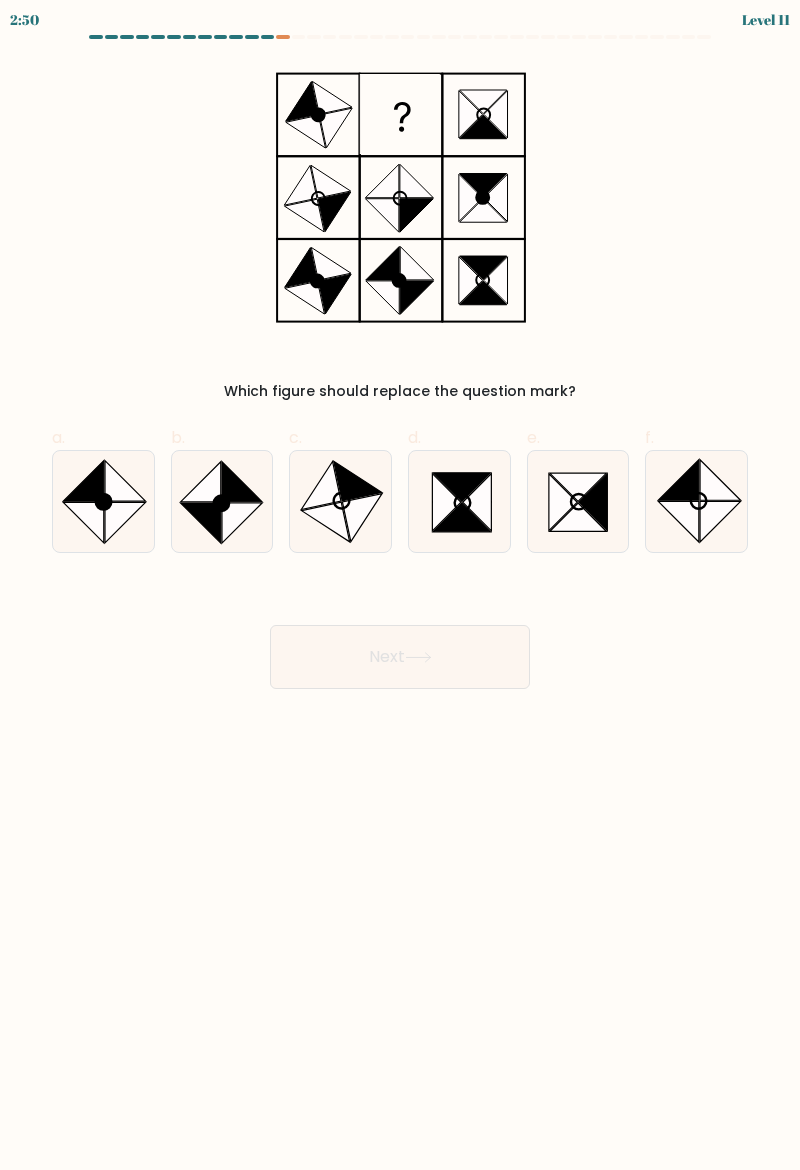 scroll, scrollTop: 0, scrollLeft: 0, axis: both 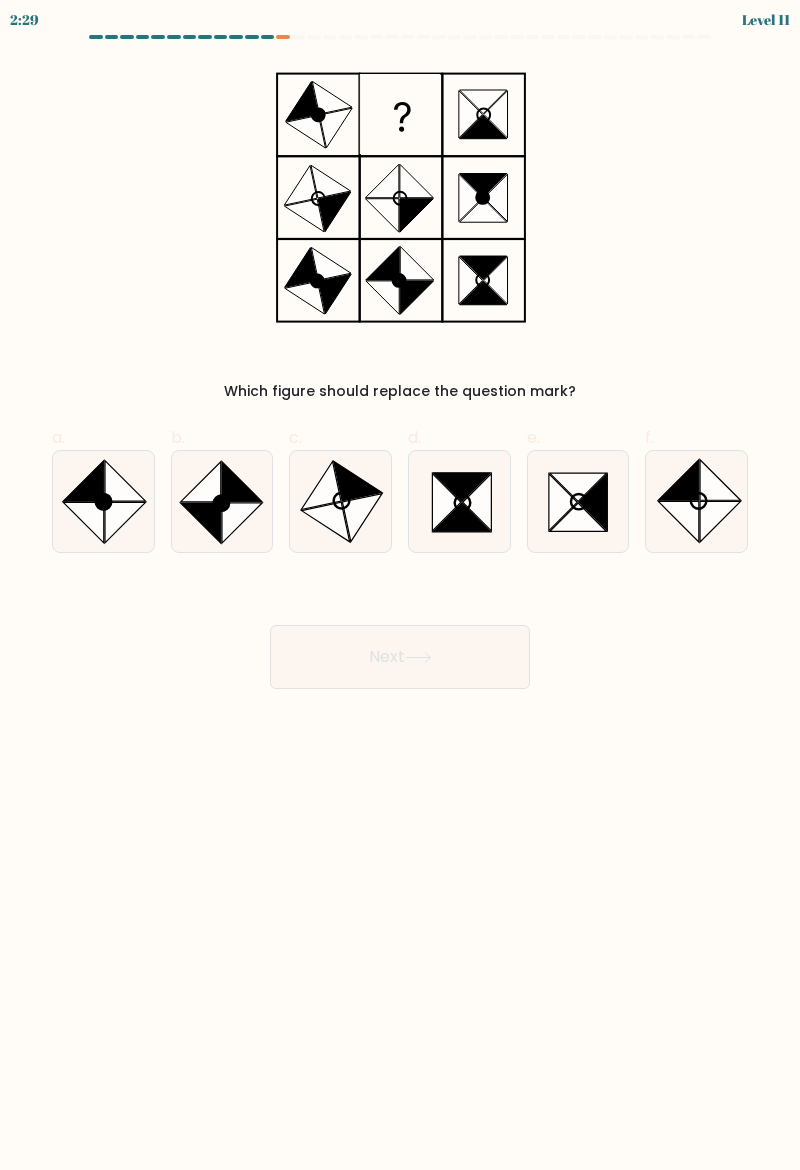 click at bounding box center [103, 501] 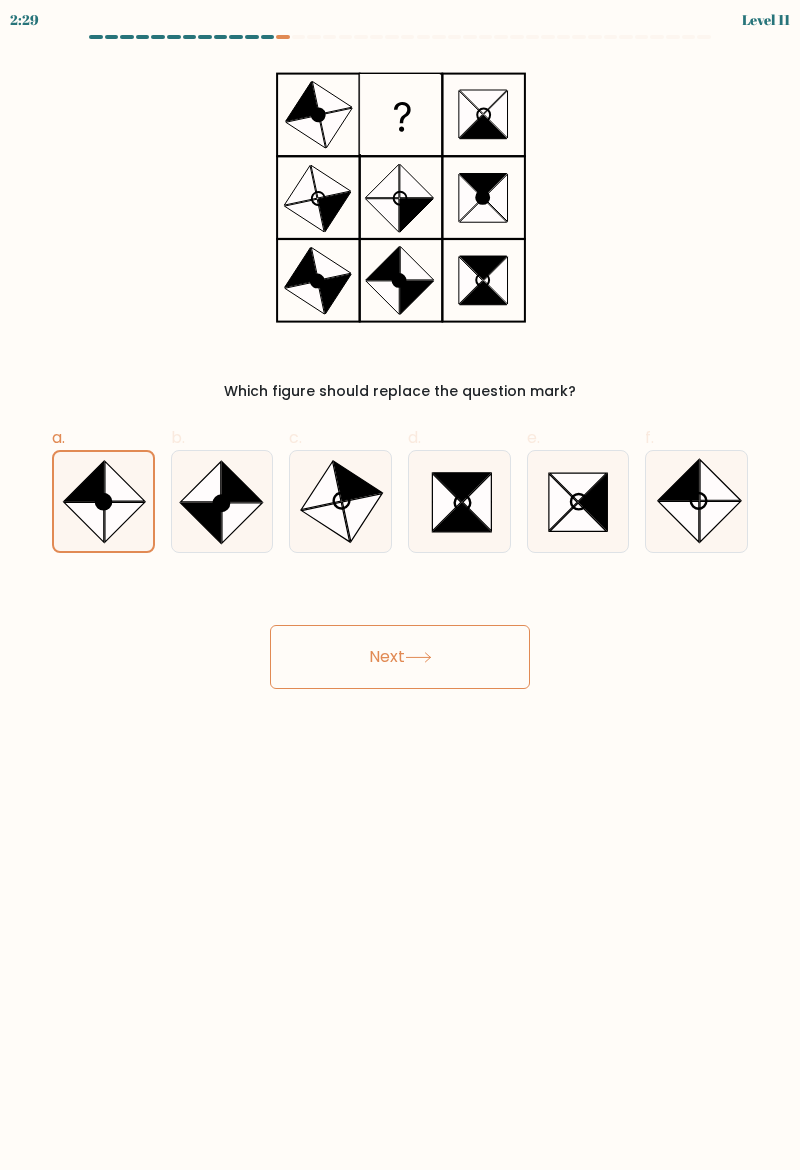 click on "Next" at bounding box center [400, 657] 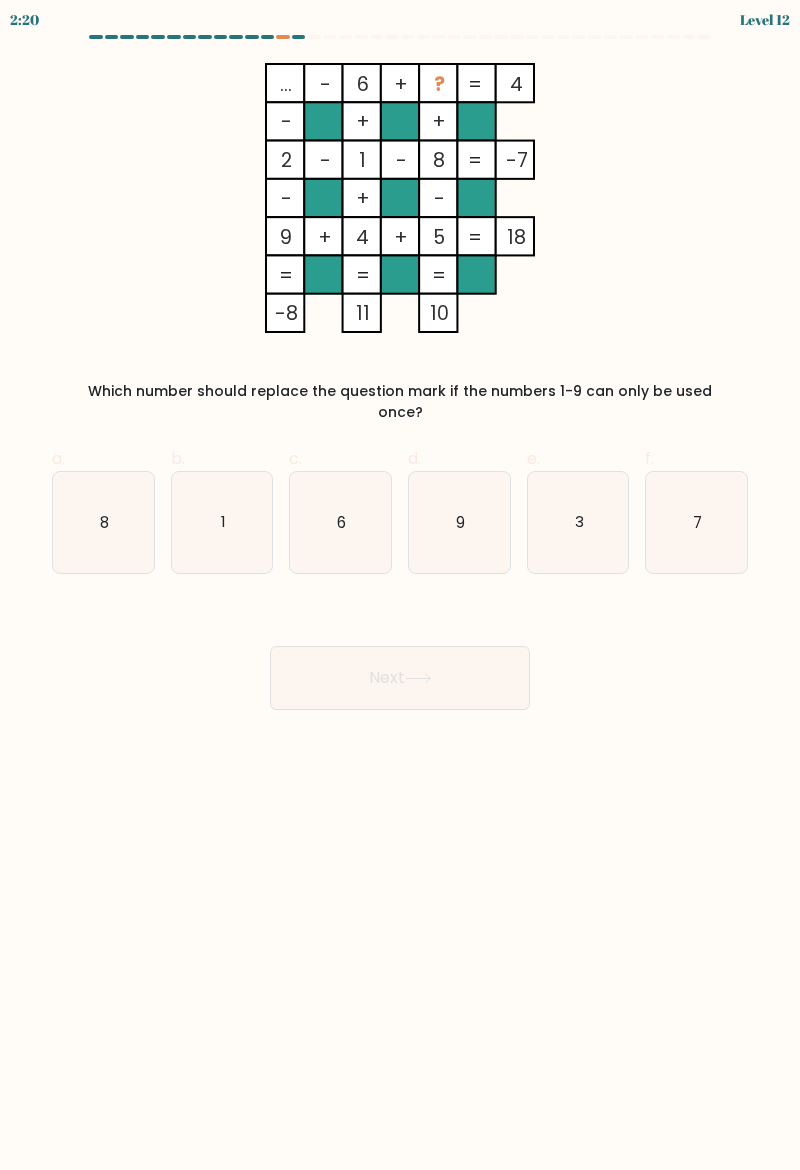 click on "7" at bounding box center [696, 522] 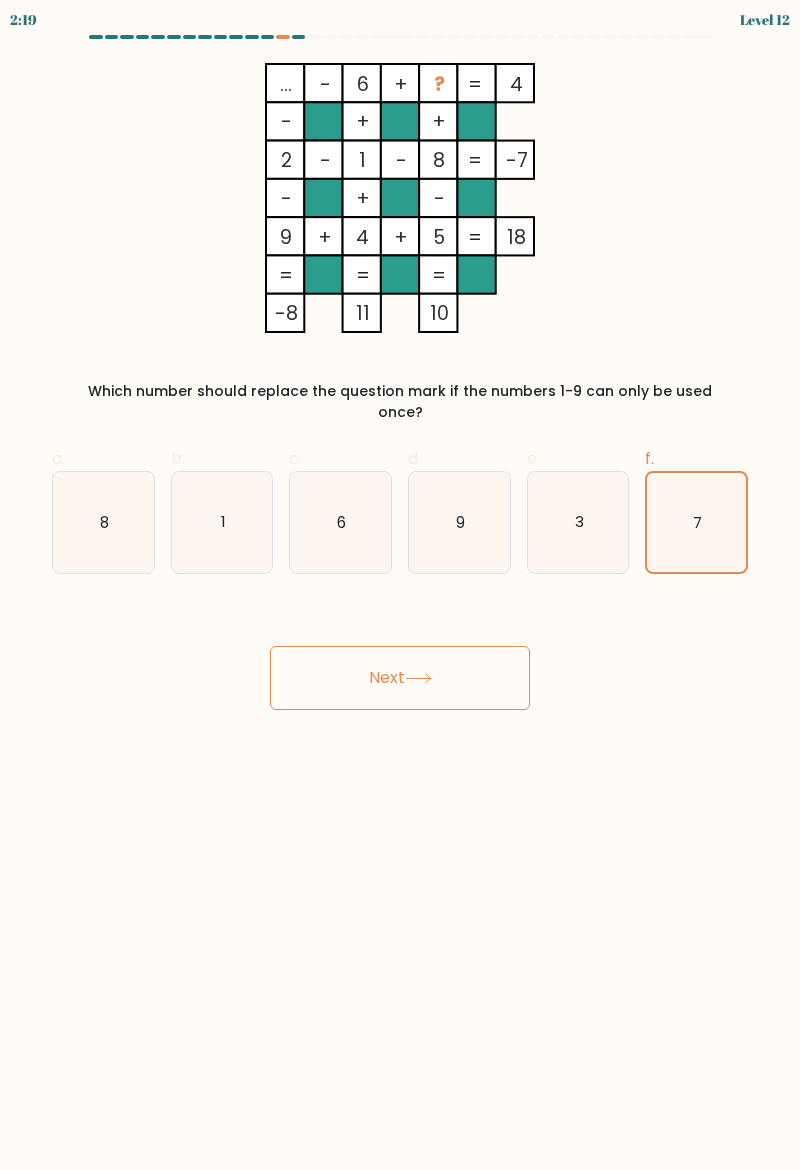 click on "Next" at bounding box center [400, 678] 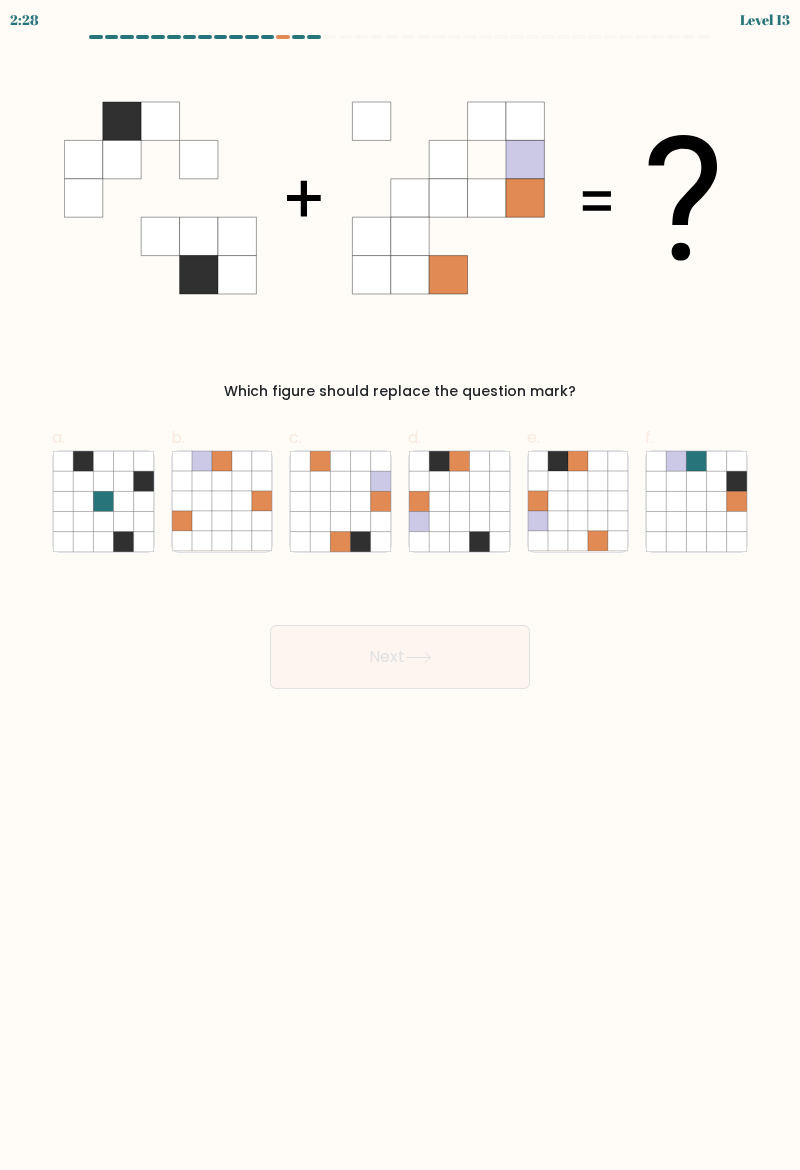 click at bounding box center (479, 521) 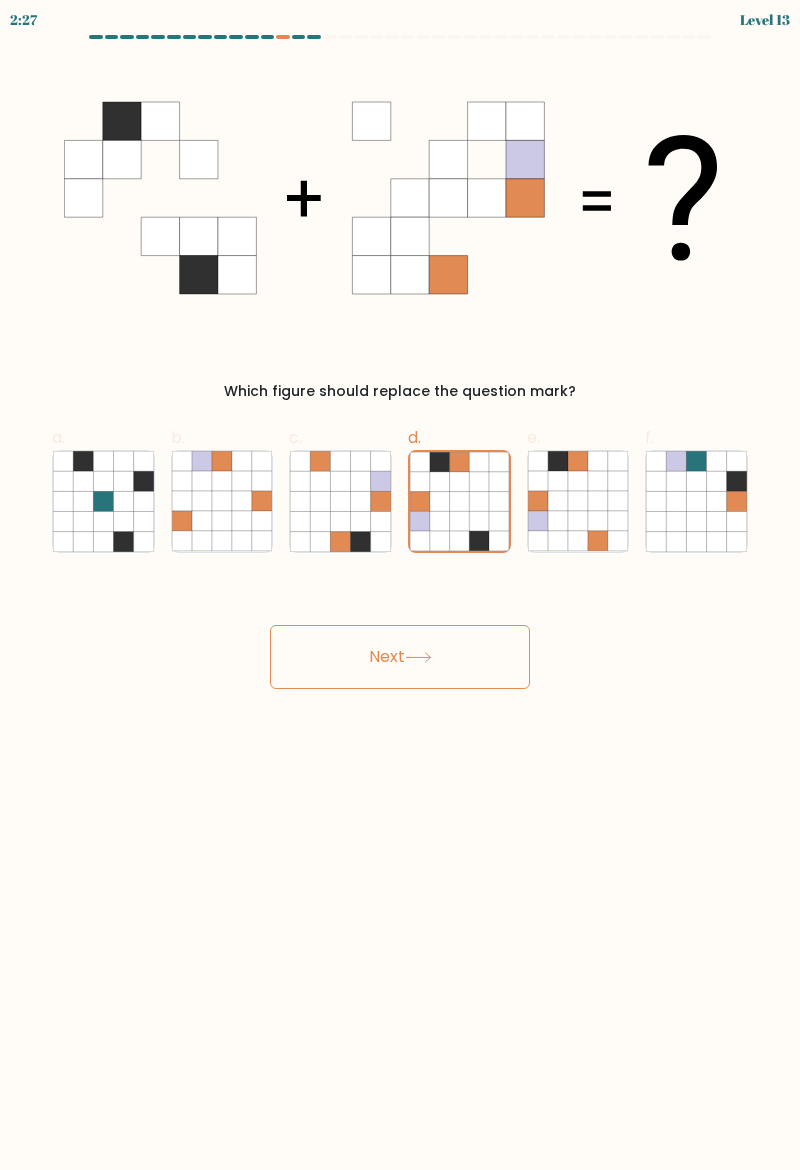 click on "Next" at bounding box center (400, 657) 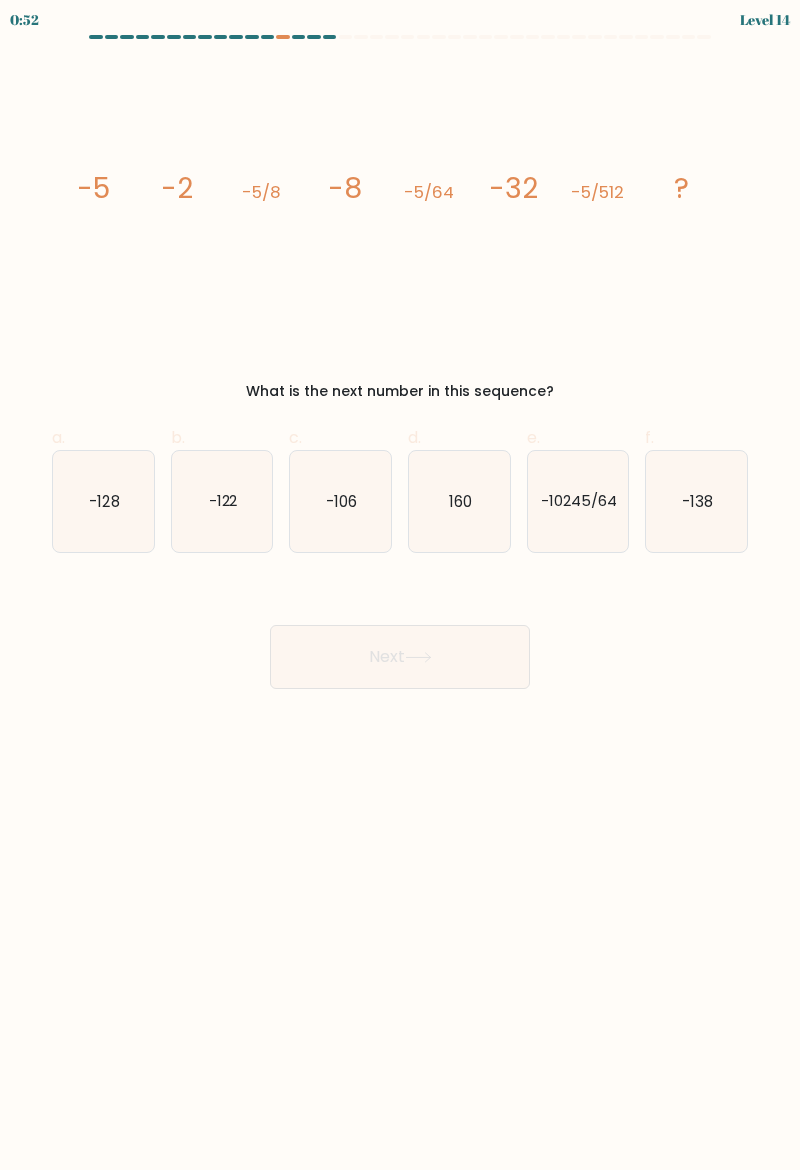 click on "-128" at bounding box center (103, 501) 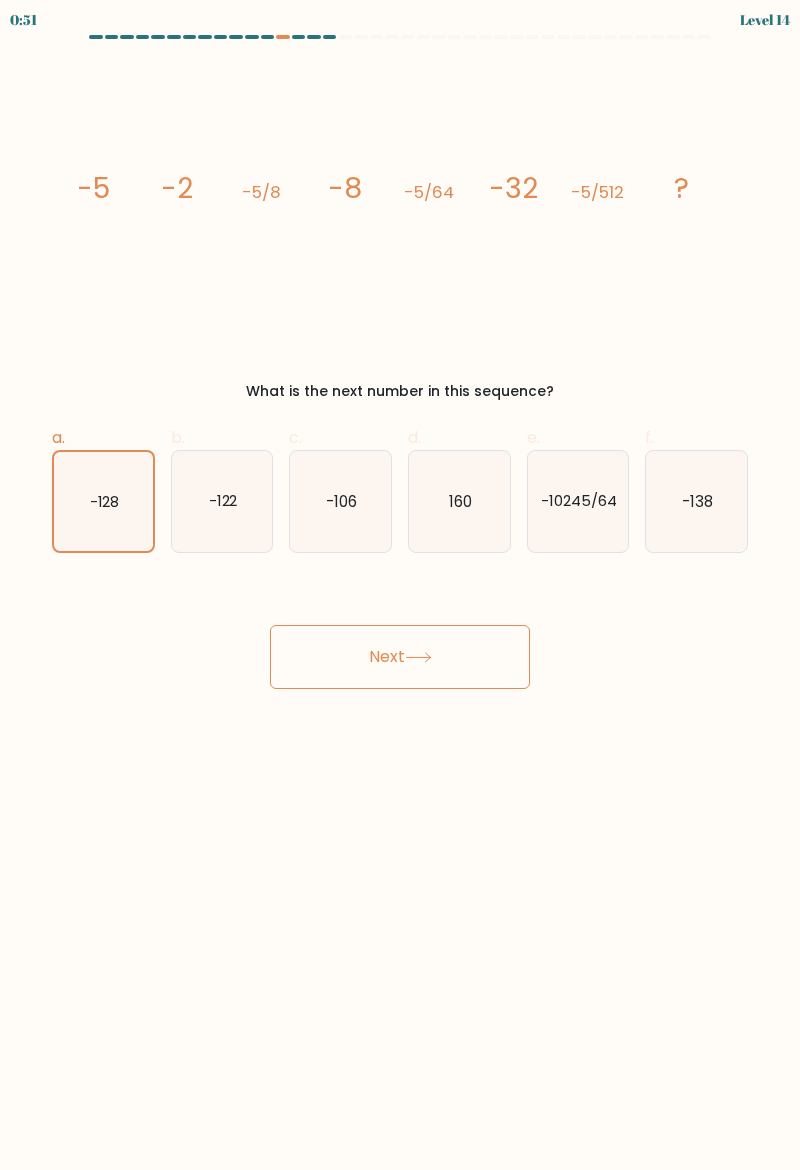 click on "Next" at bounding box center (400, 657) 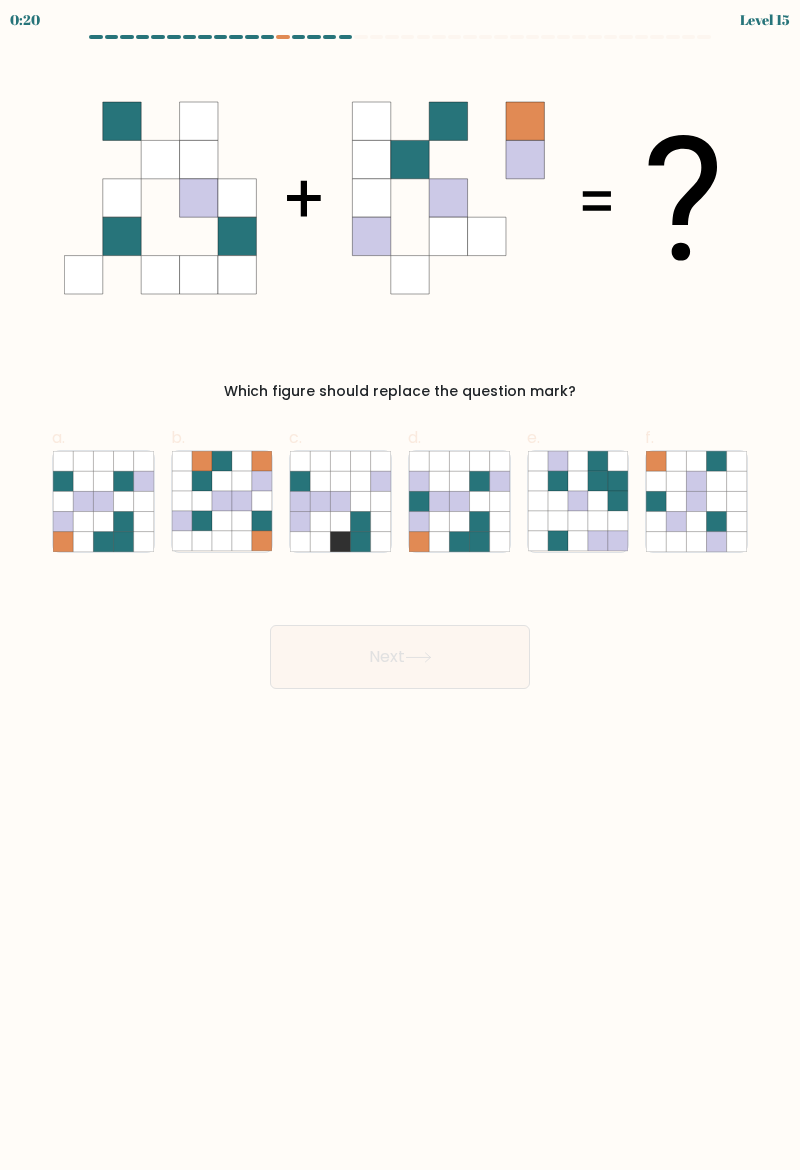 click at bounding box center [83, 521] 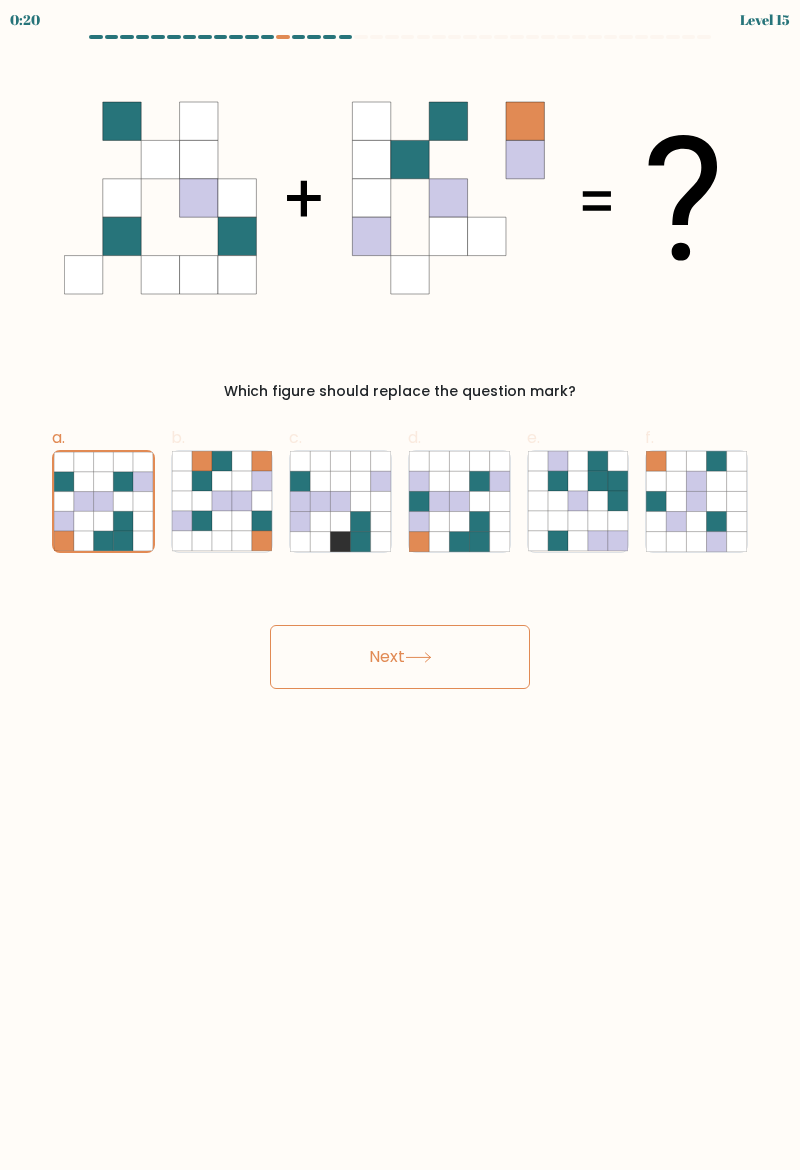 click on "Next" at bounding box center (400, 657) 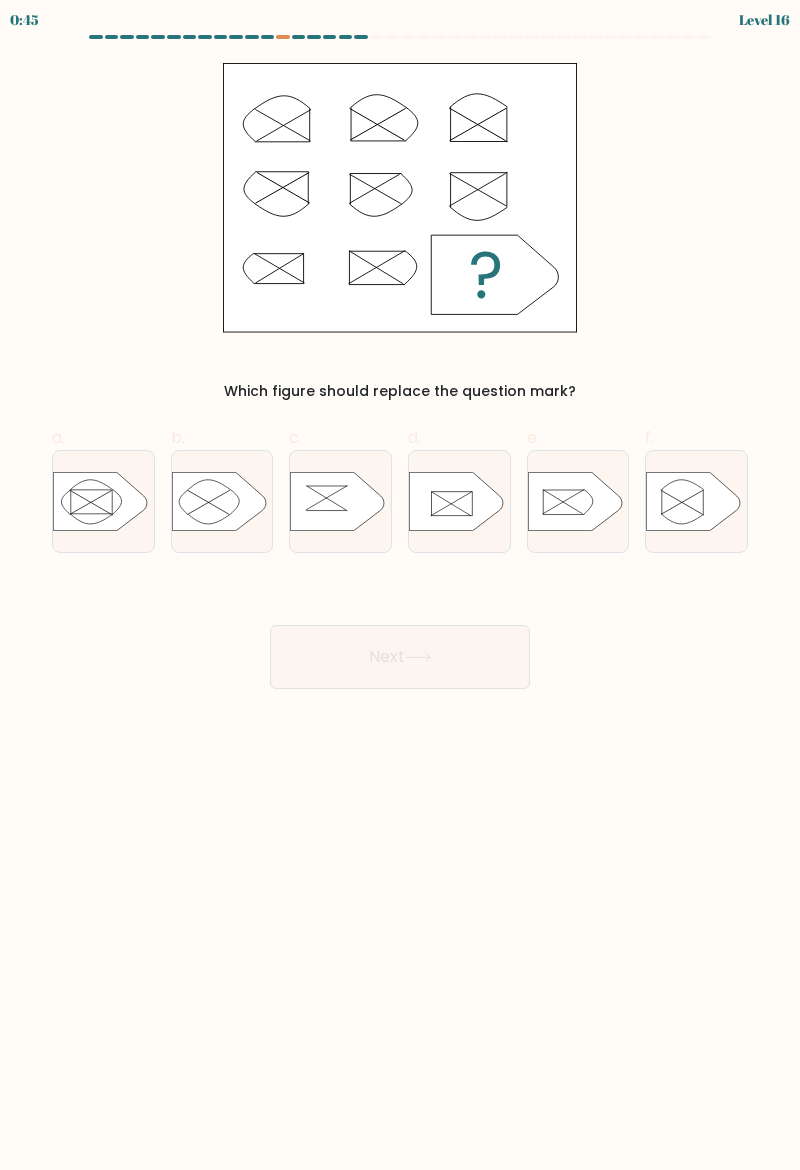 click at bounding box center (459, 501) 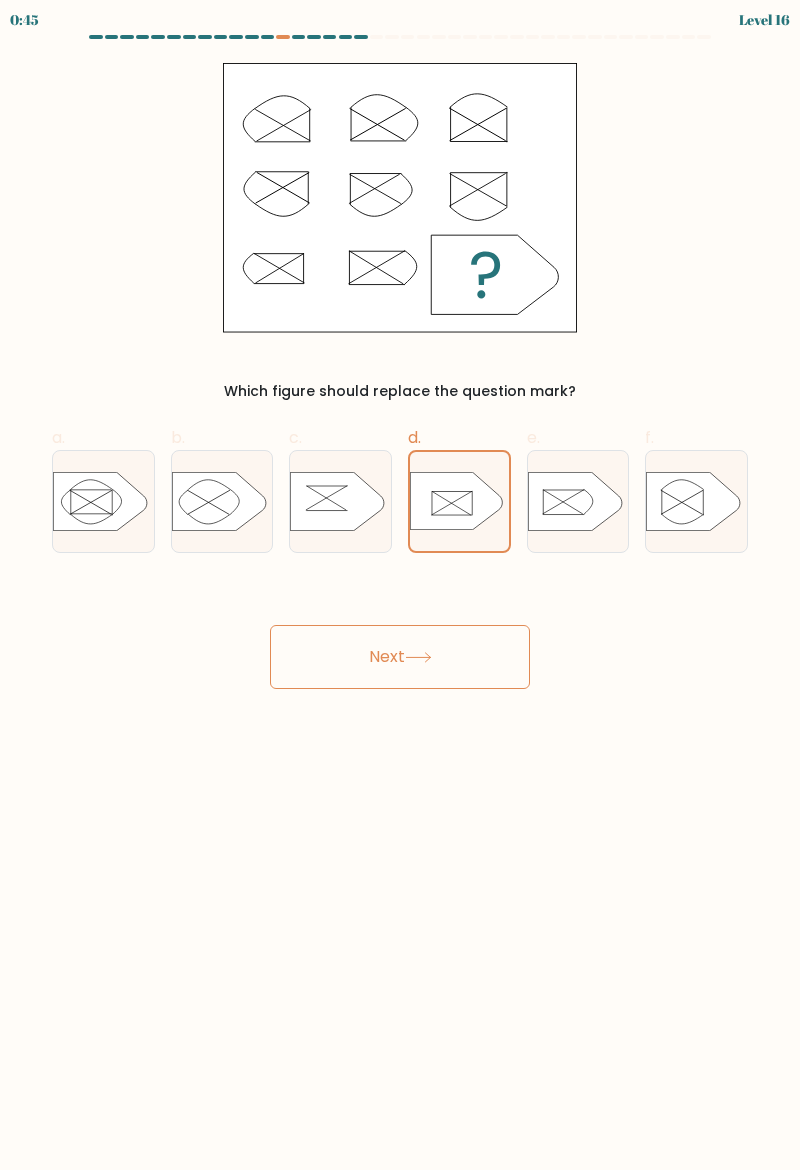 click on "Next" at bounding box center [400, 657] 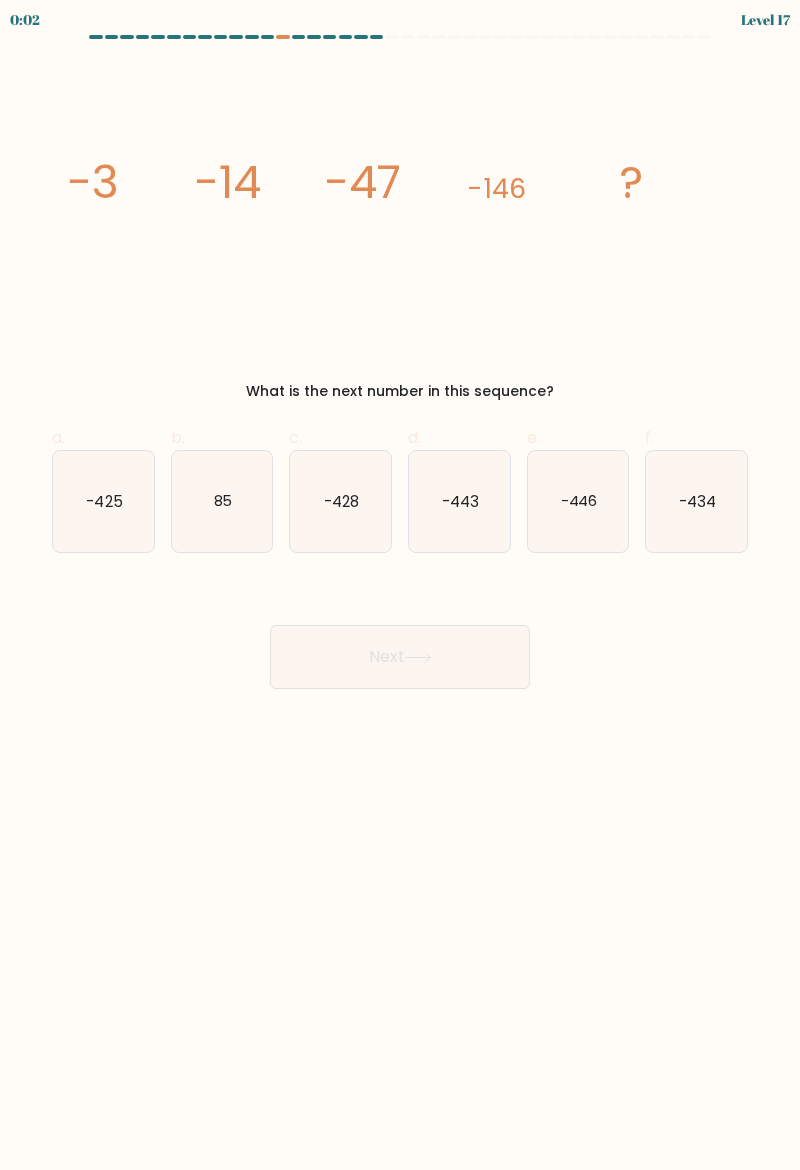 click on "-443" at bounding box center [459, 501] 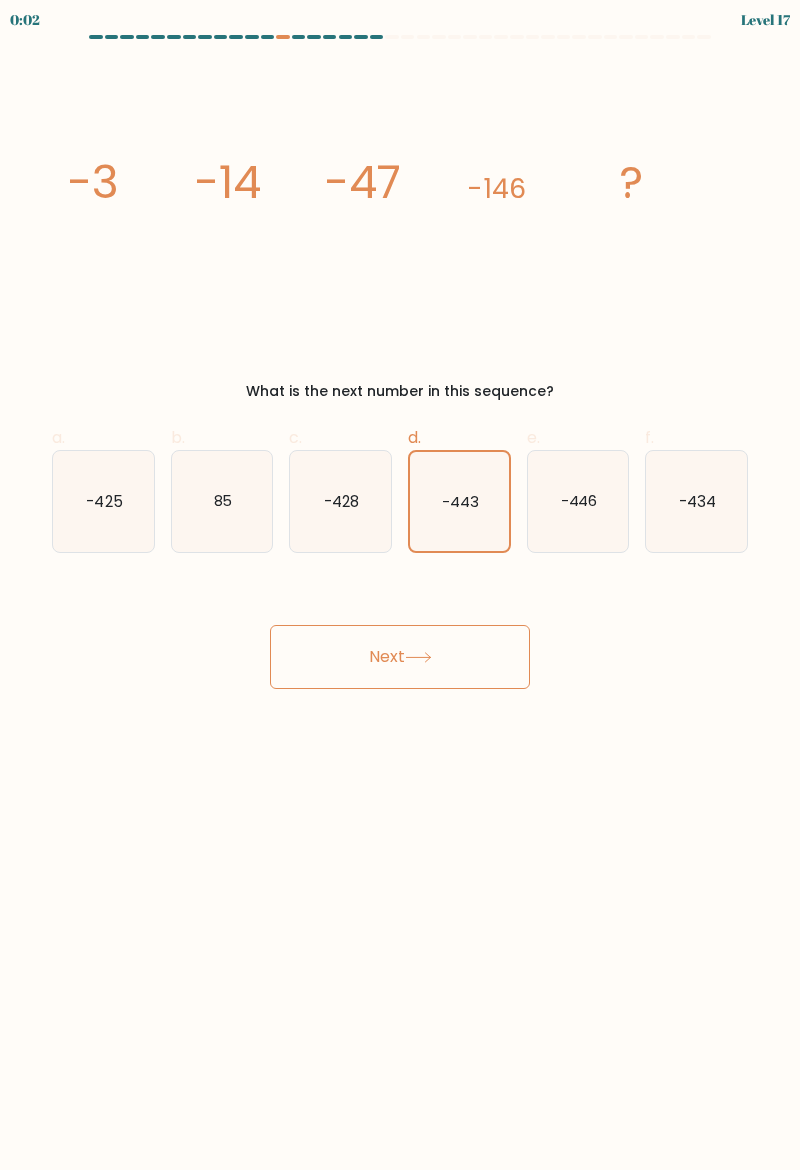 click on "Next" at bounding box center (400, 657) 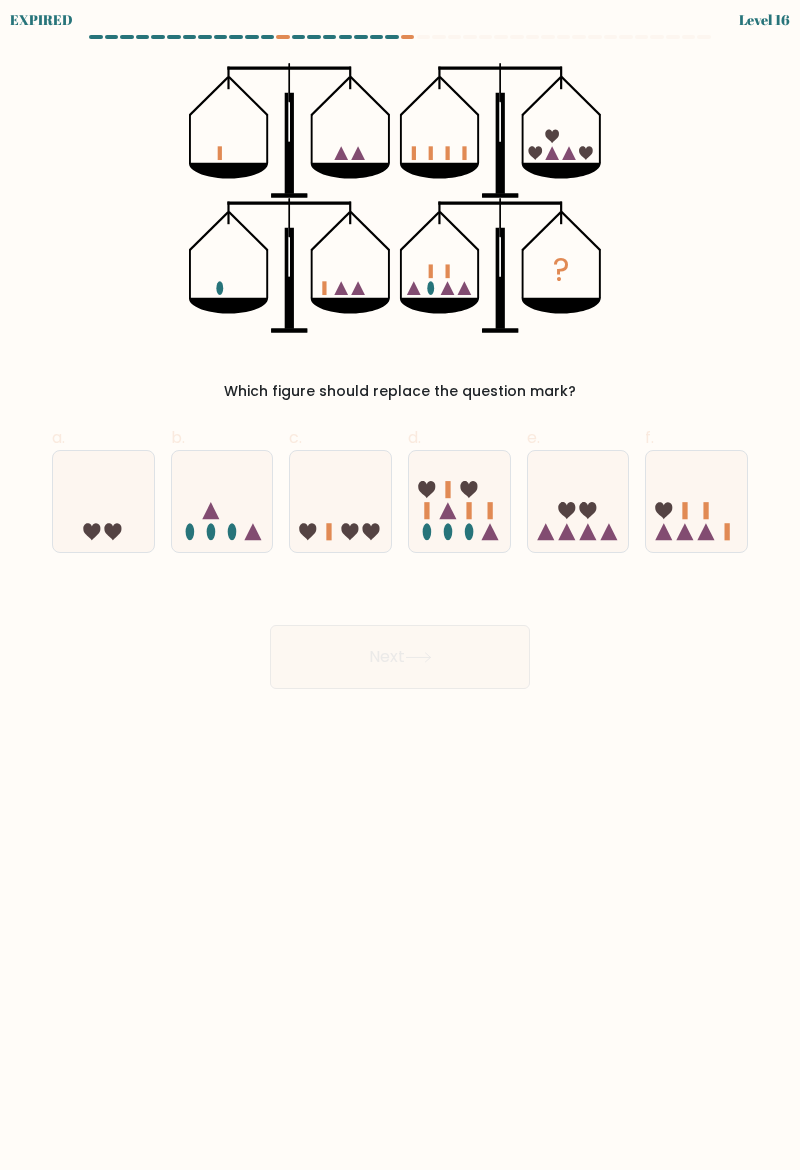 scroll, scrollTop: 30, scrollLeft: 0, axis: vertical 